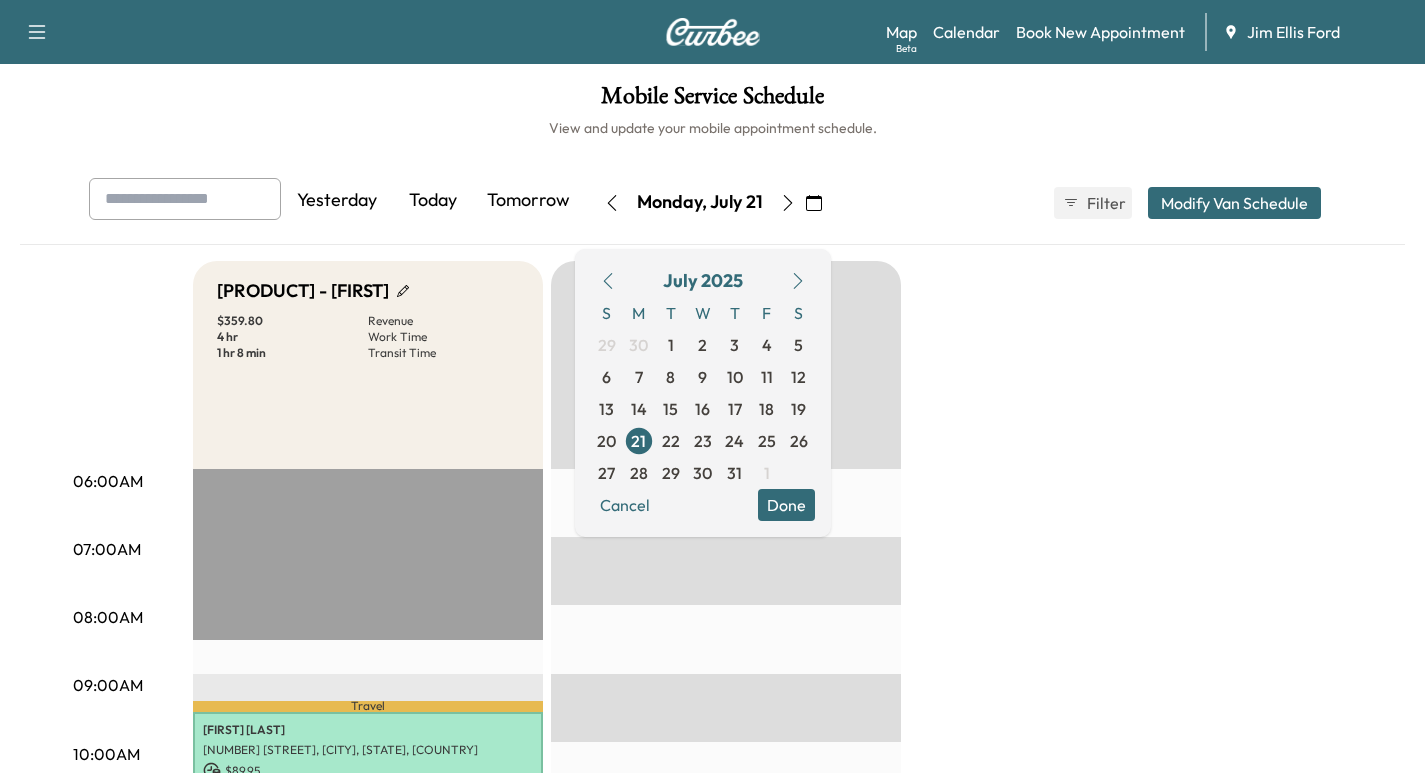 scroll, scrollTop: 0, scrollLeft: 0, axis: both 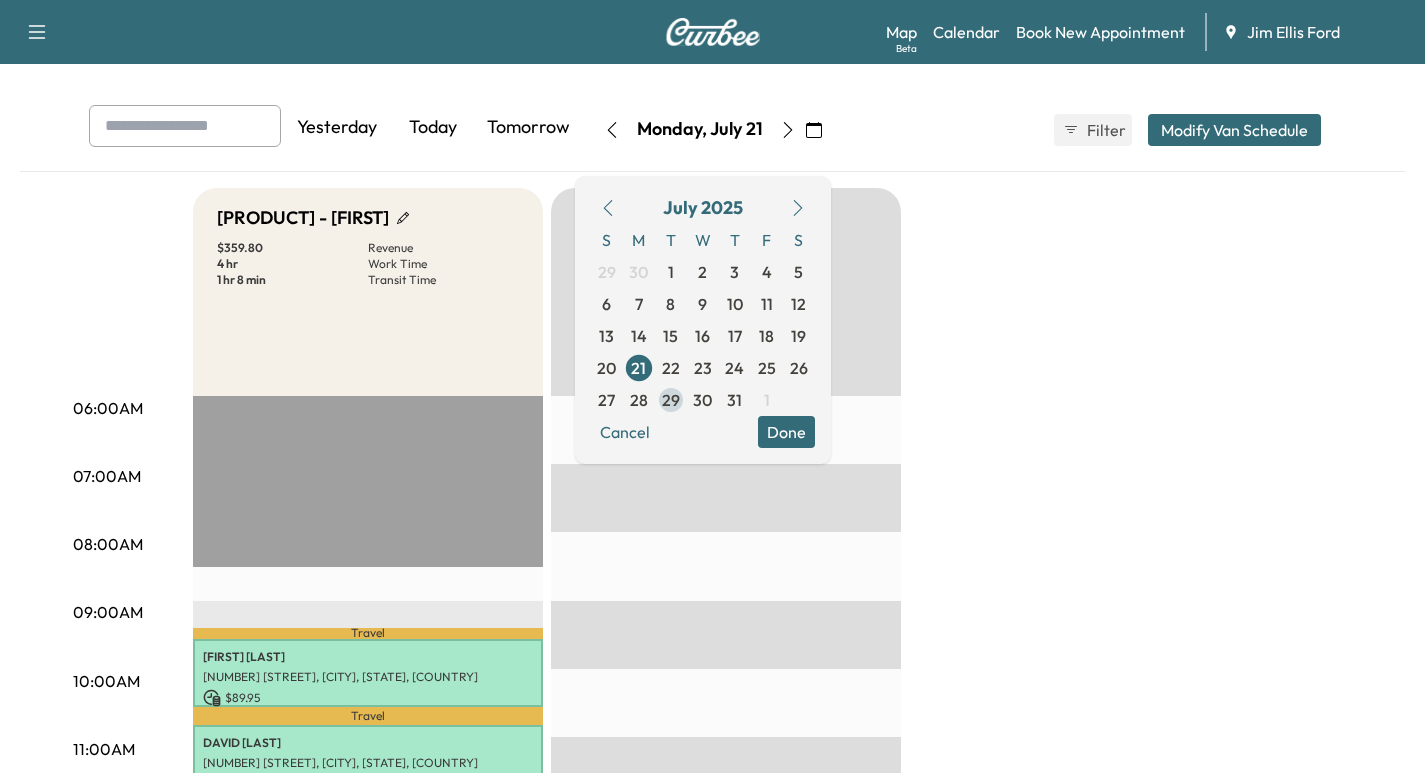 click on "29" at bounding box center [671, 400] 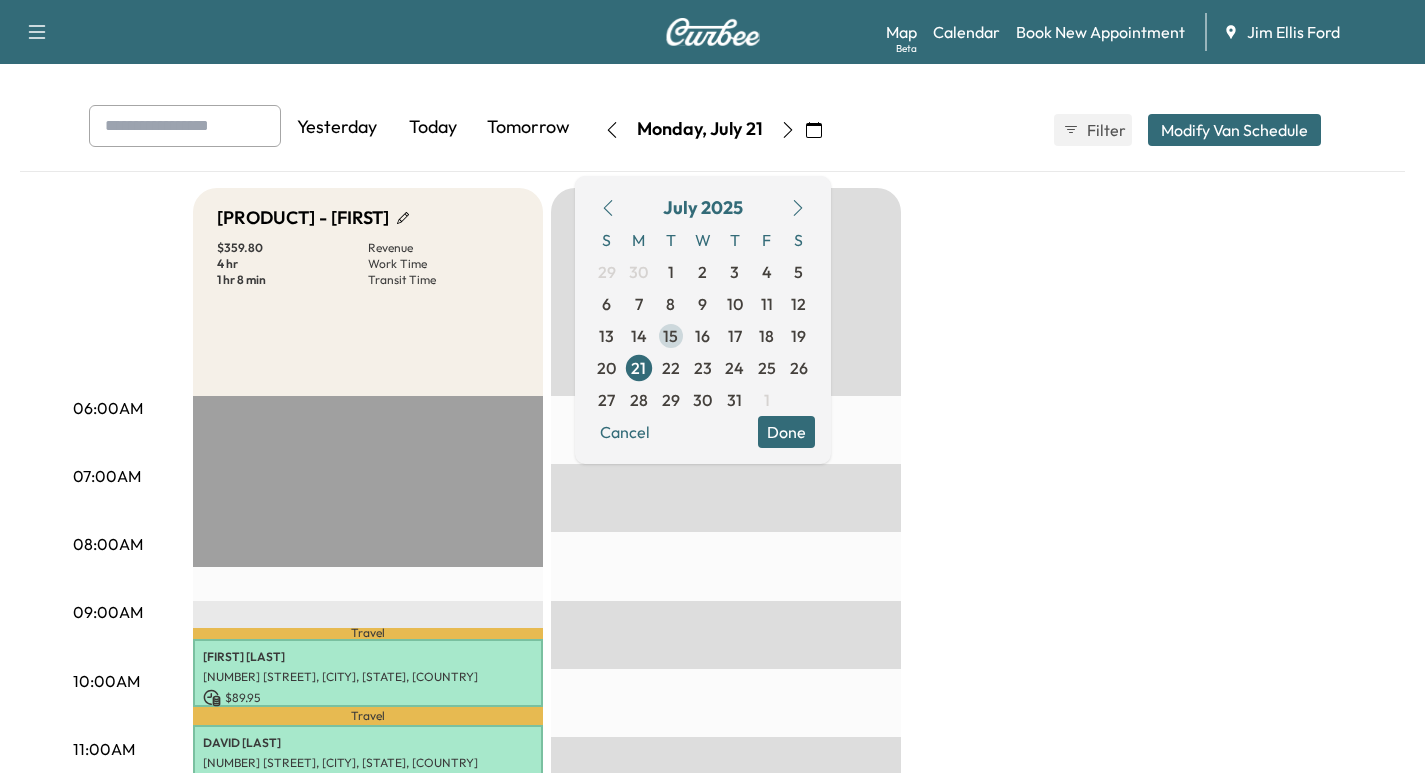 scroll, scrollTop: 0, scrollLeft: 0, axis: both 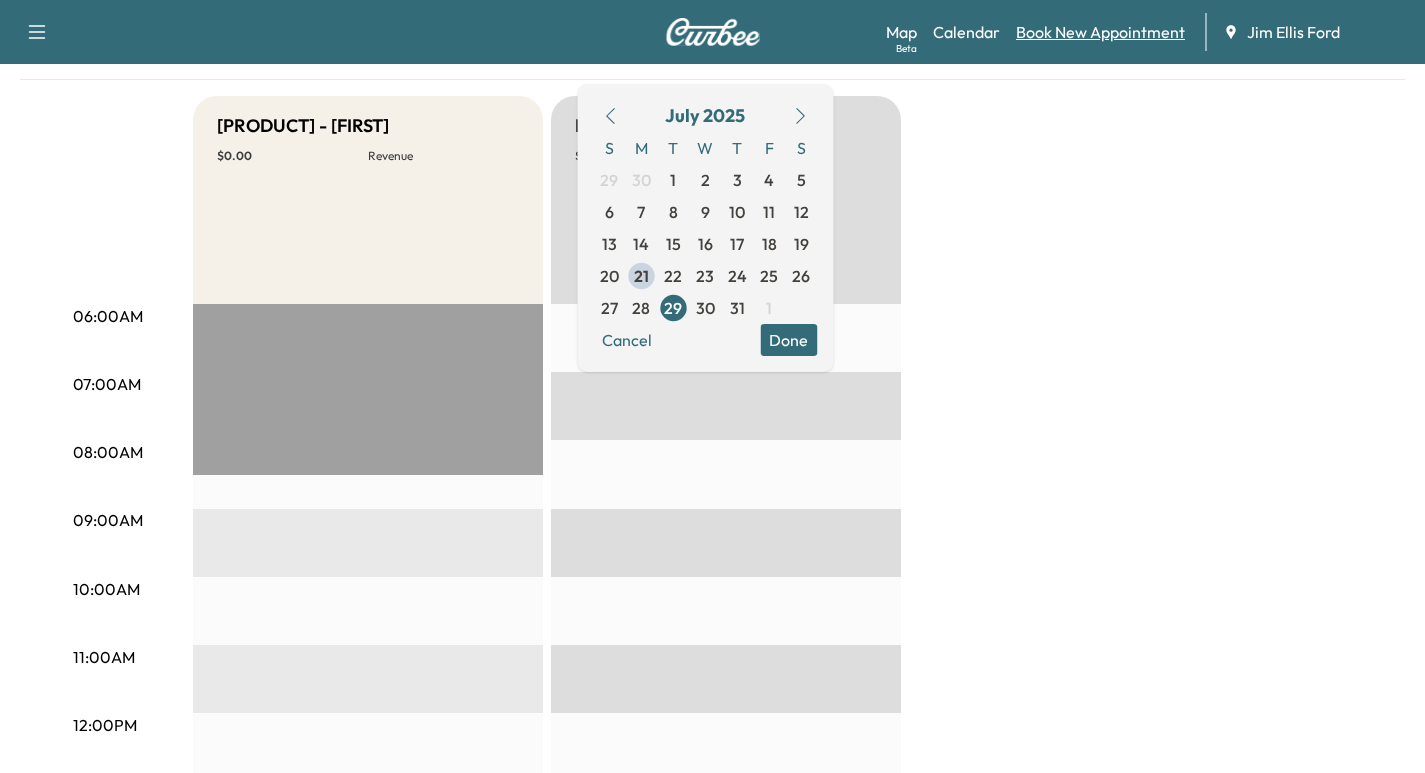 click on "Book New Appointment" at bounding box center [1100, 32] 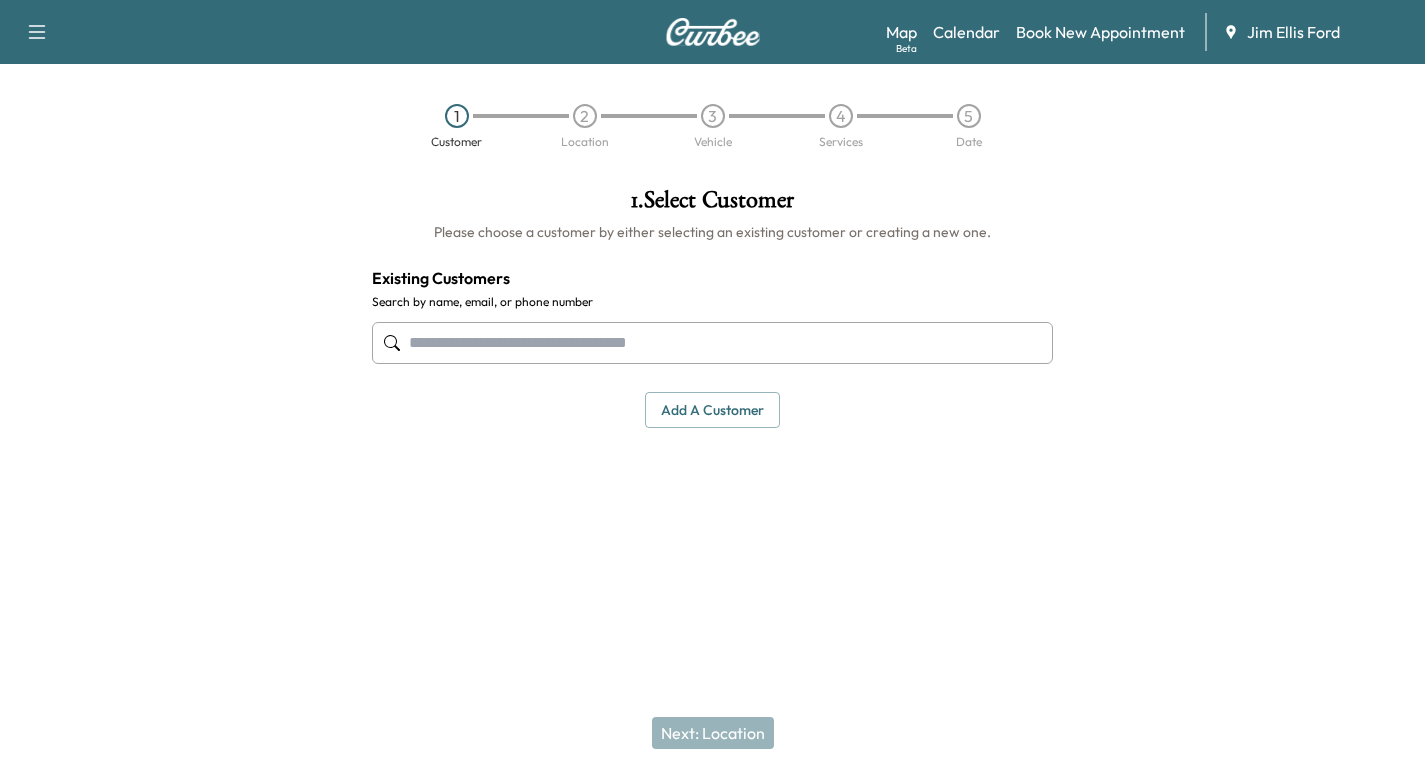 scroll, scrollTop: 0, scrollLeft: 0, axis: both 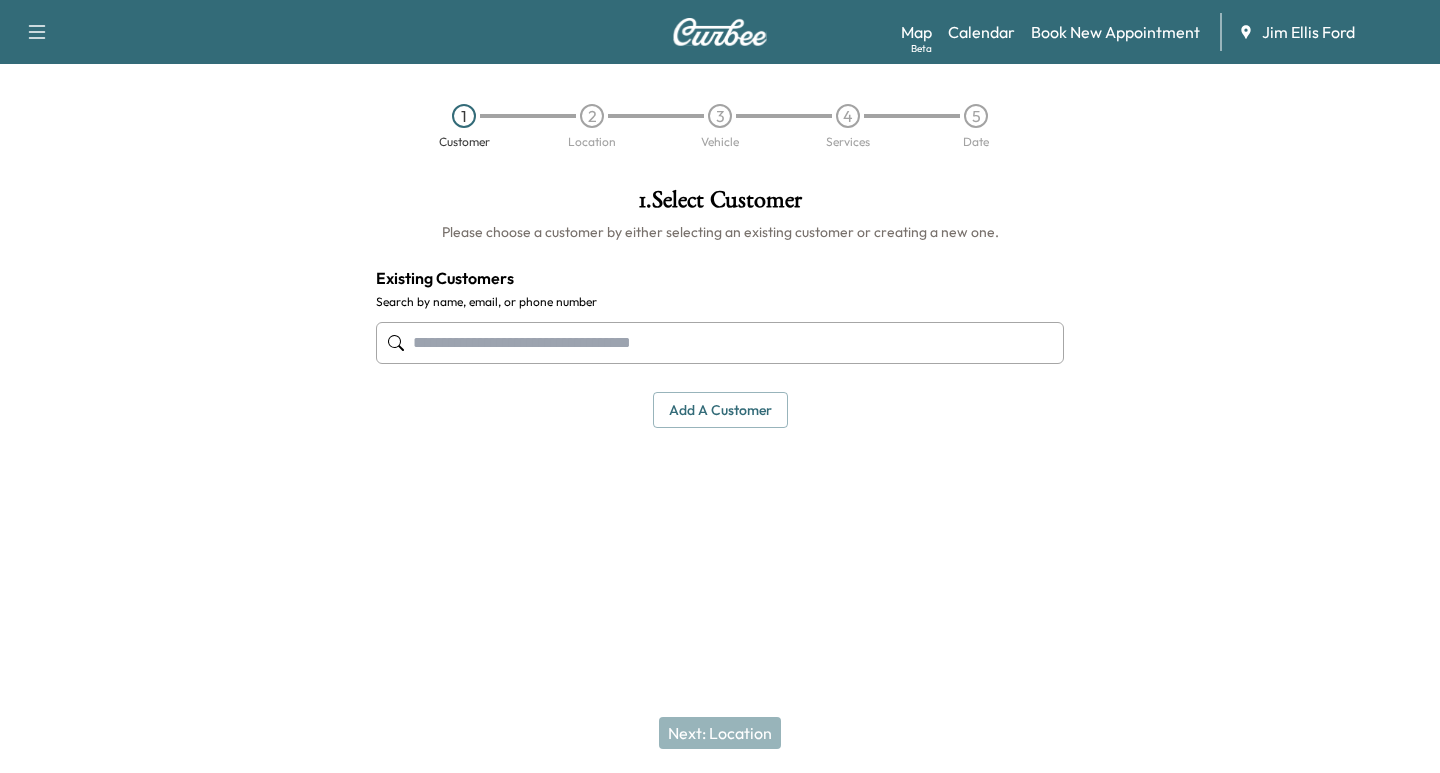 click on "Add a customer" at bounding box center (720, 410) 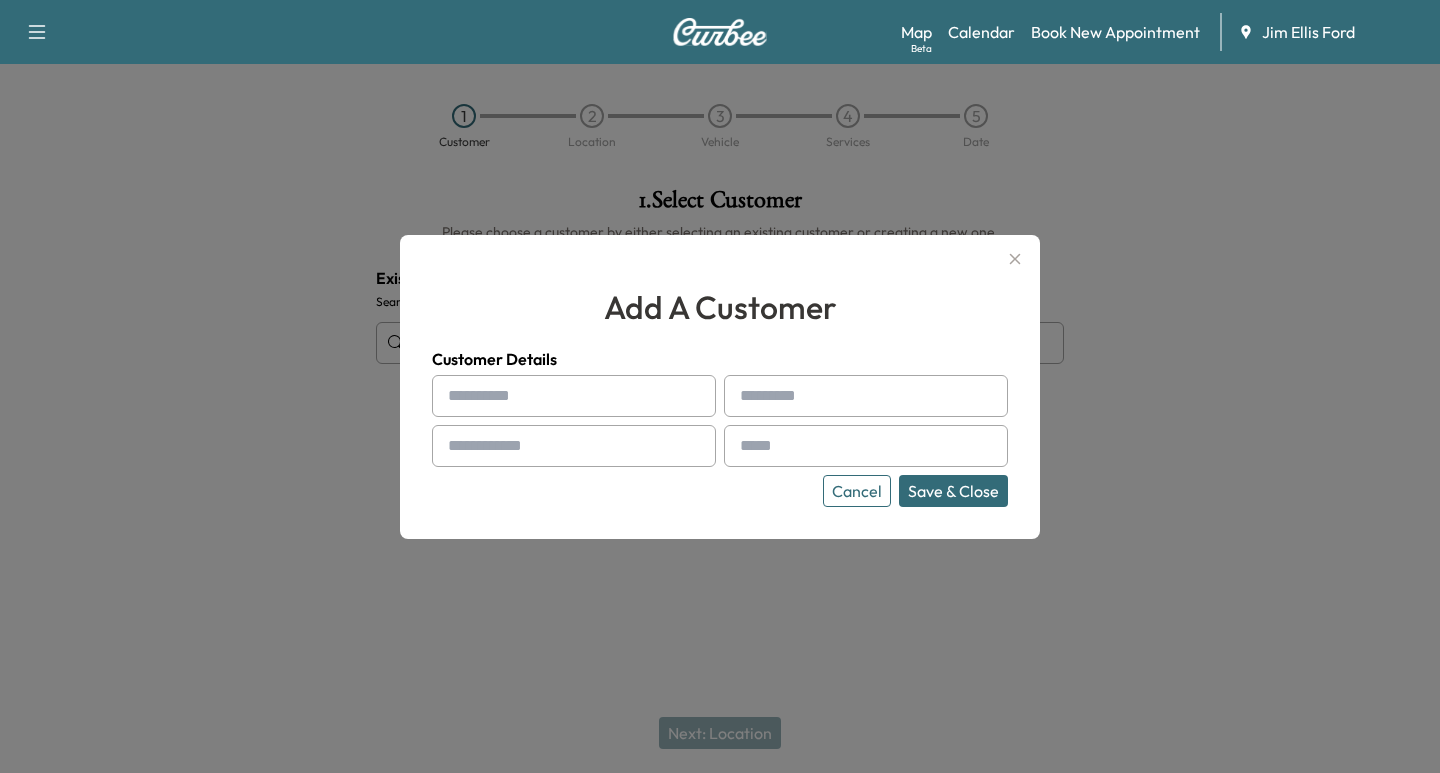 click at bounding box center [574, 396] 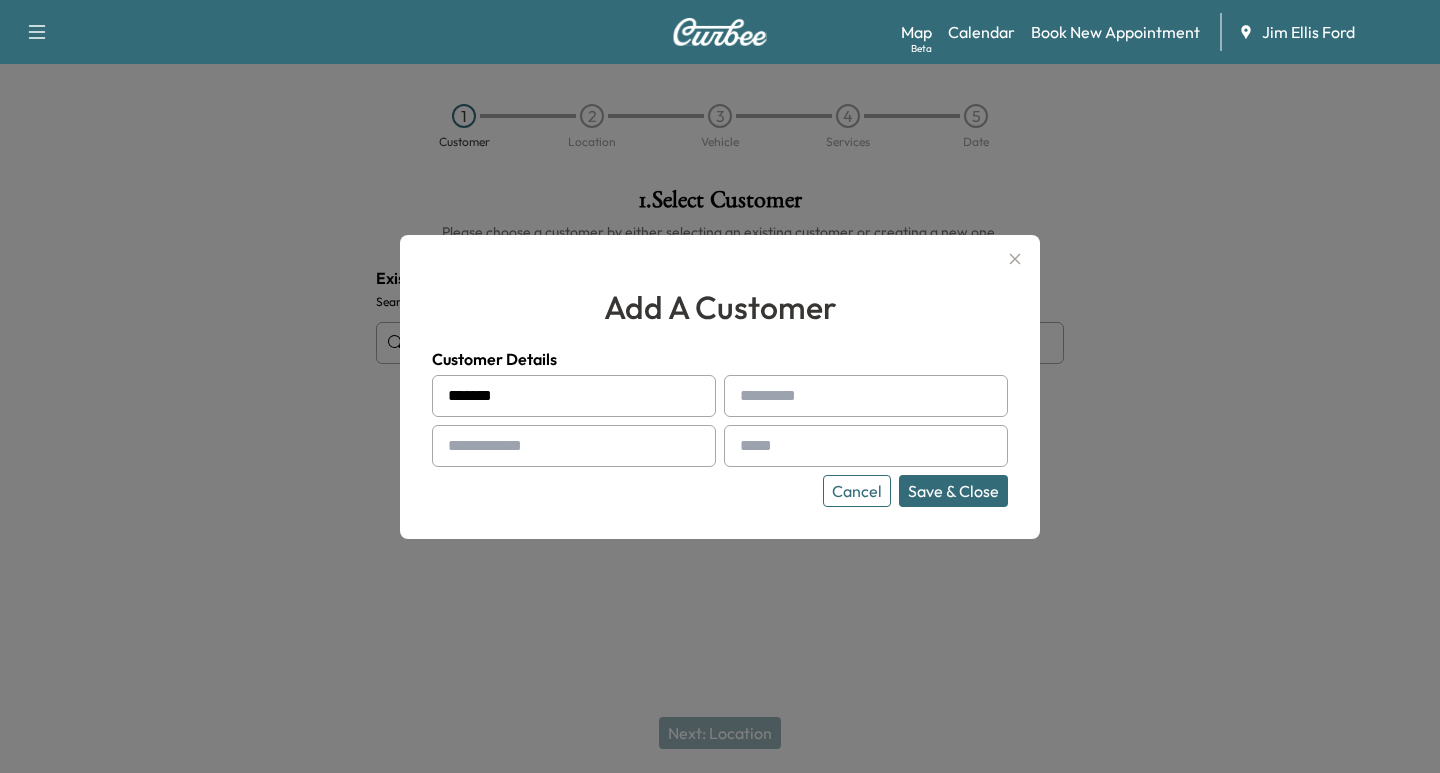type on "*******" 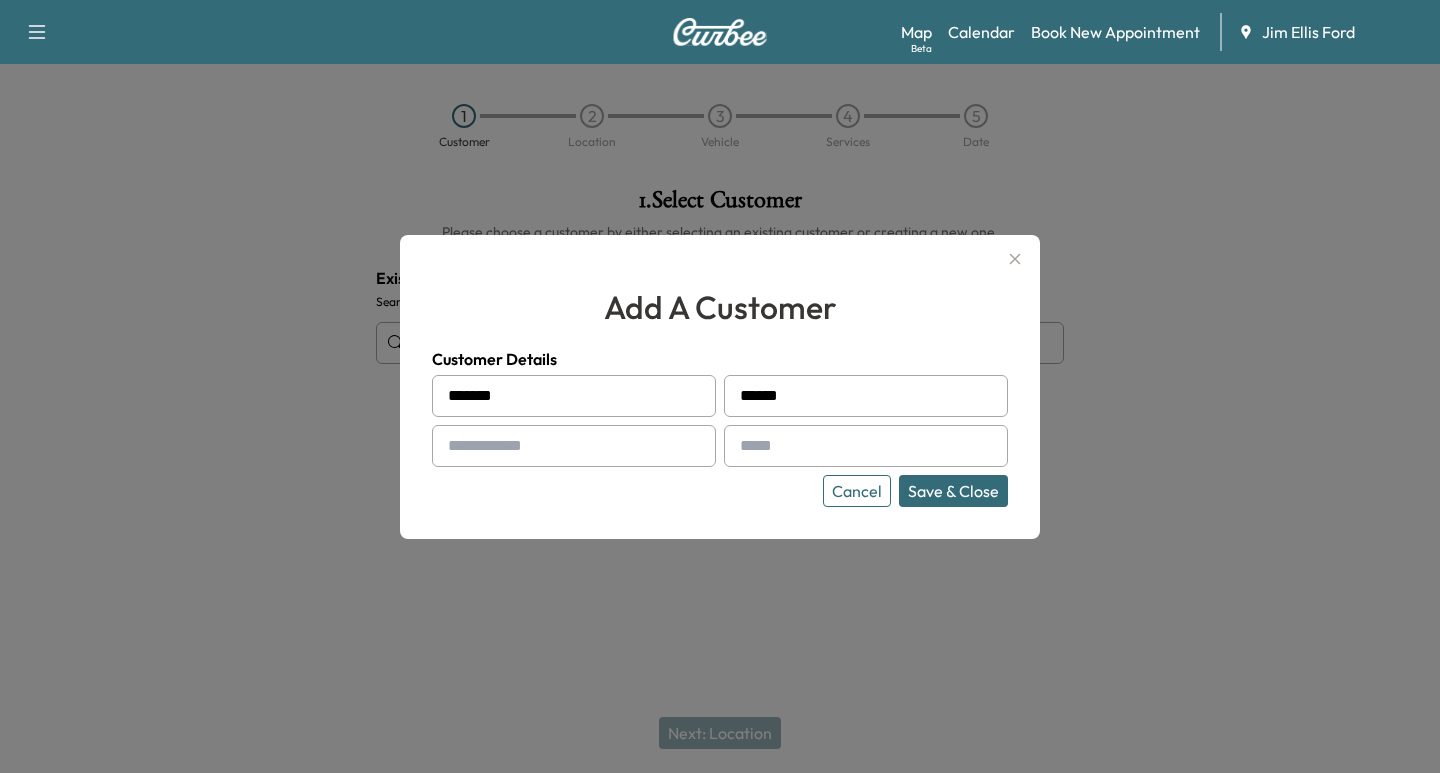 type on "******" 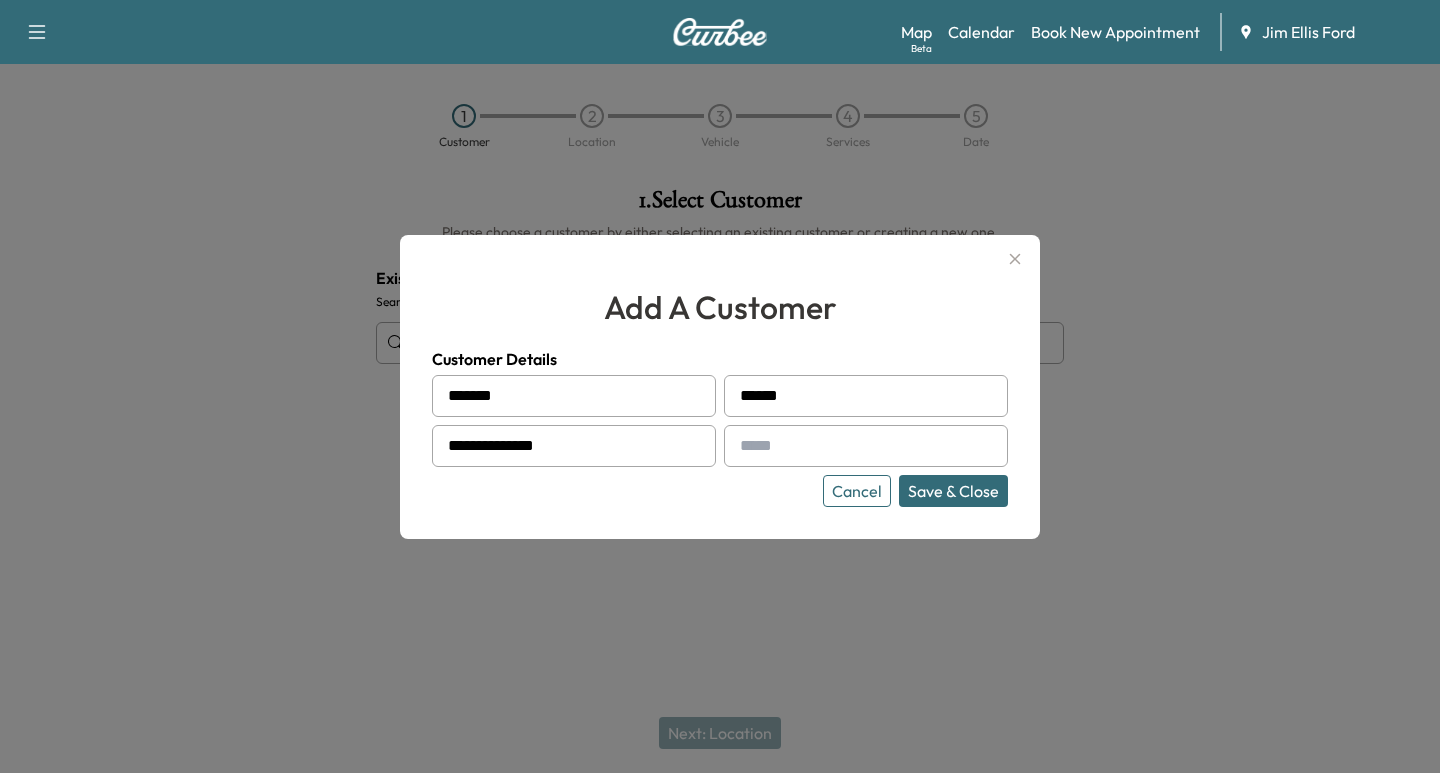 type on "**********" 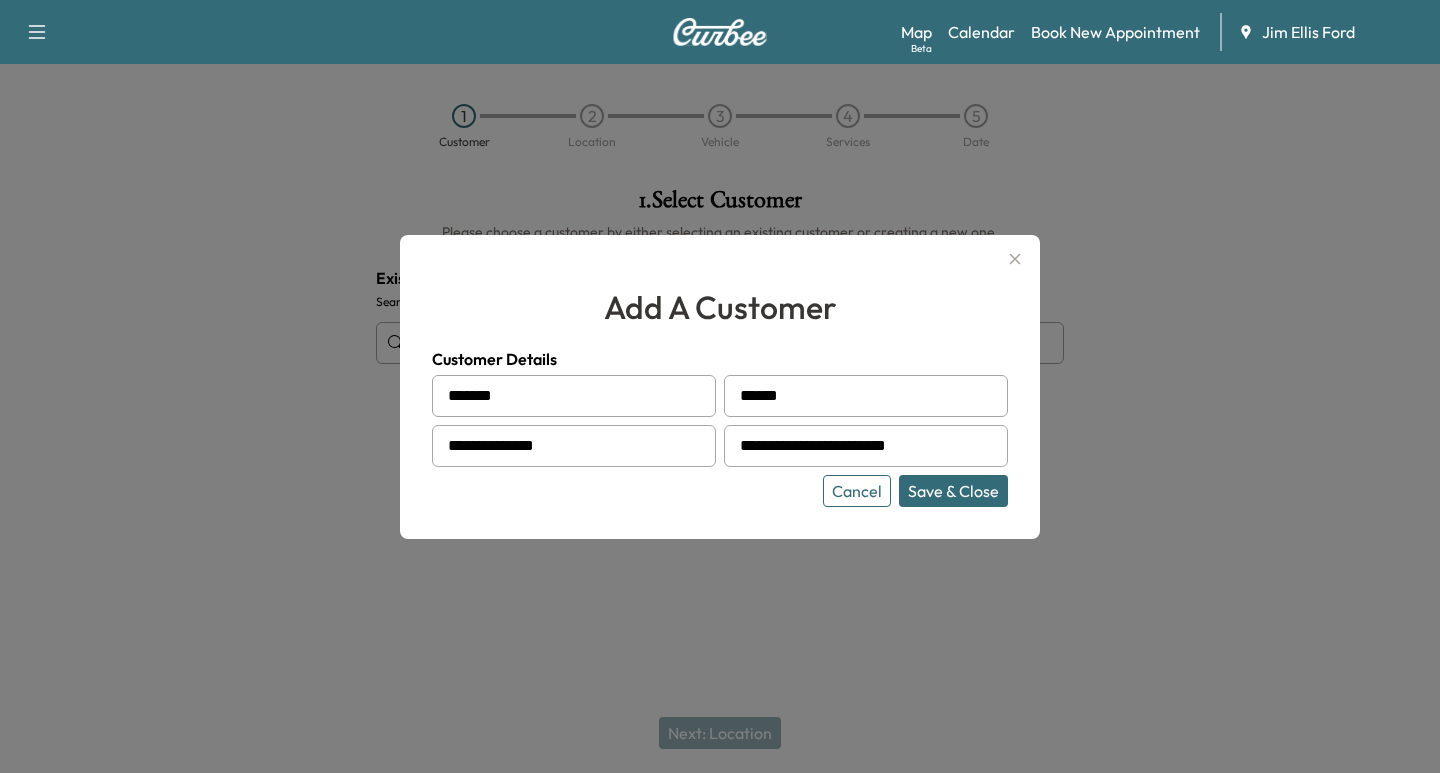 type on "**********" 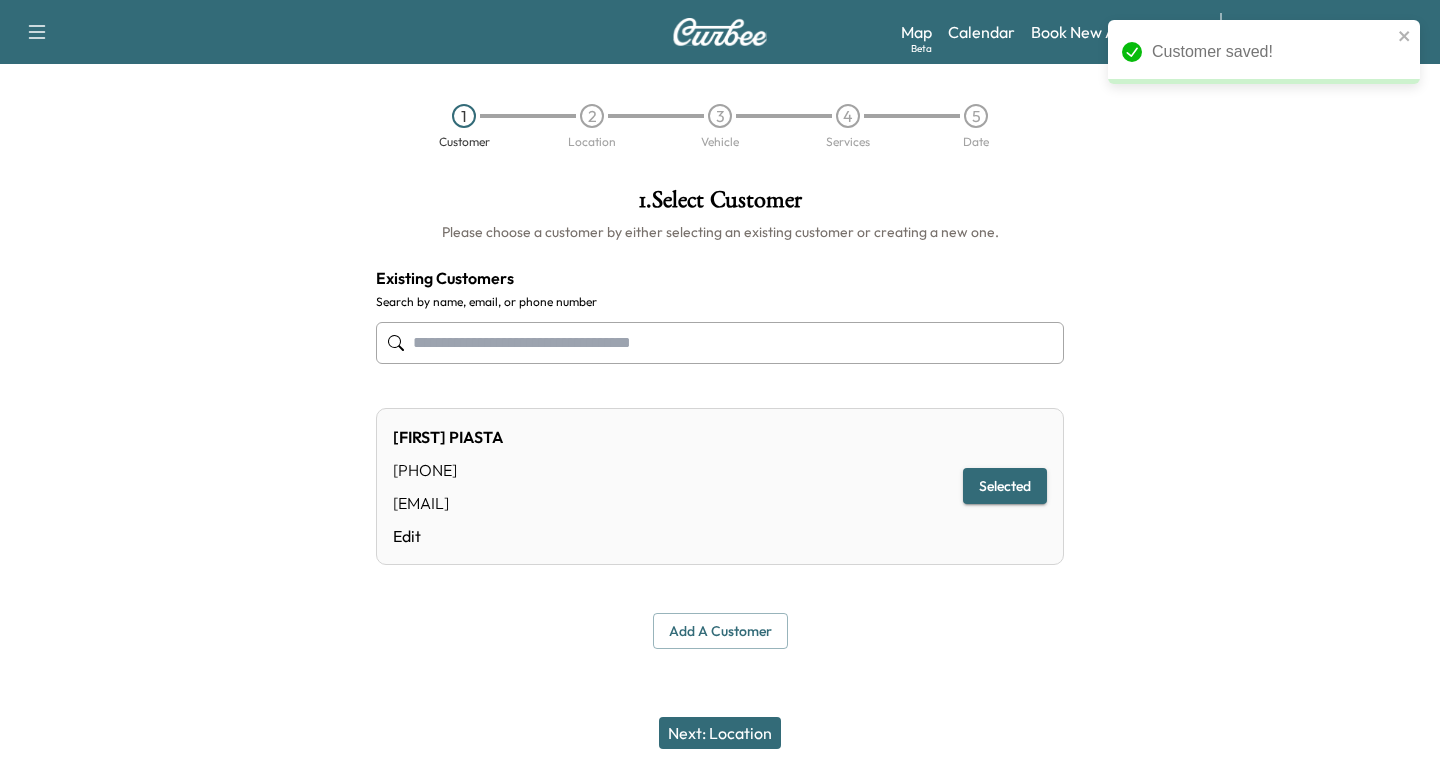 click on "Next: Location" at bounding box center [720, 733] 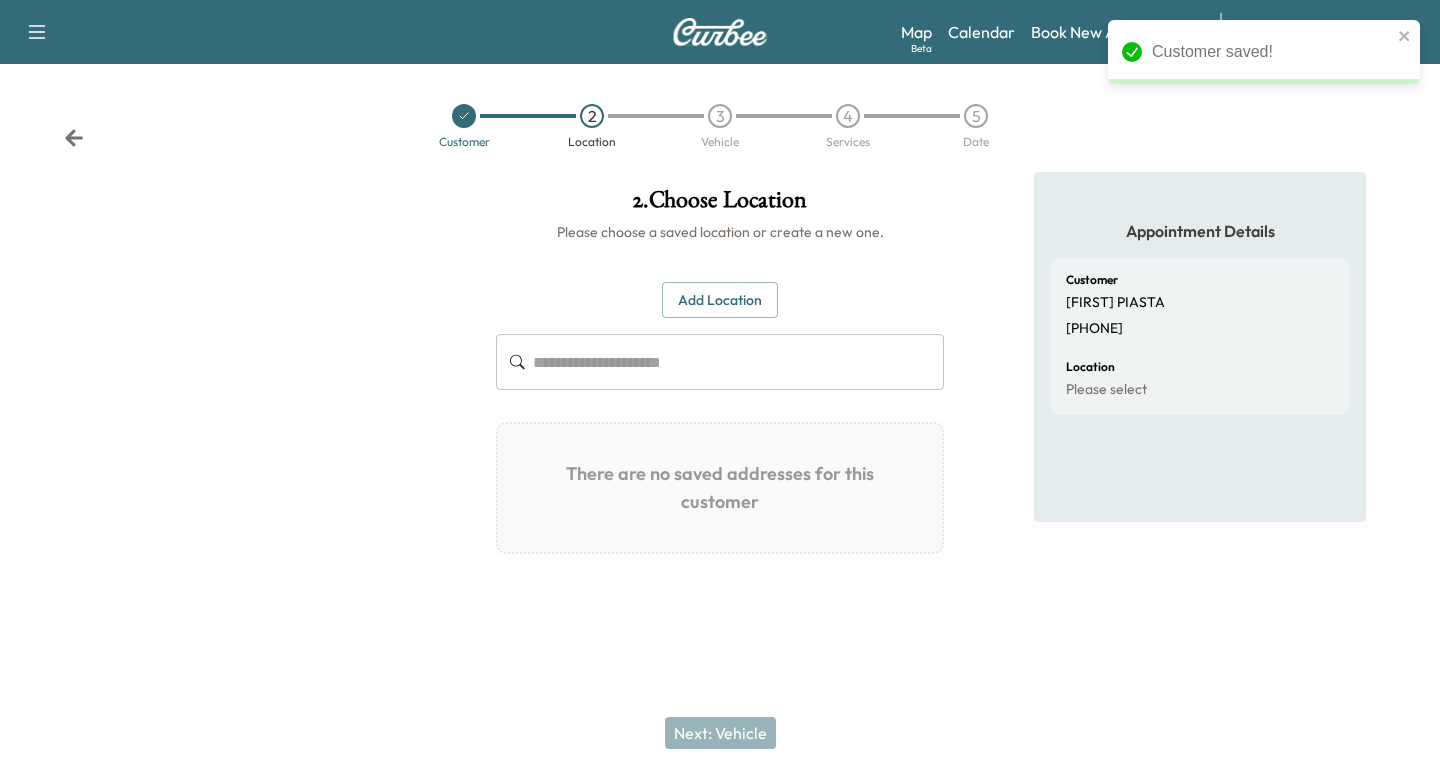 click on "Add Location" at bounding box center [720, 300] 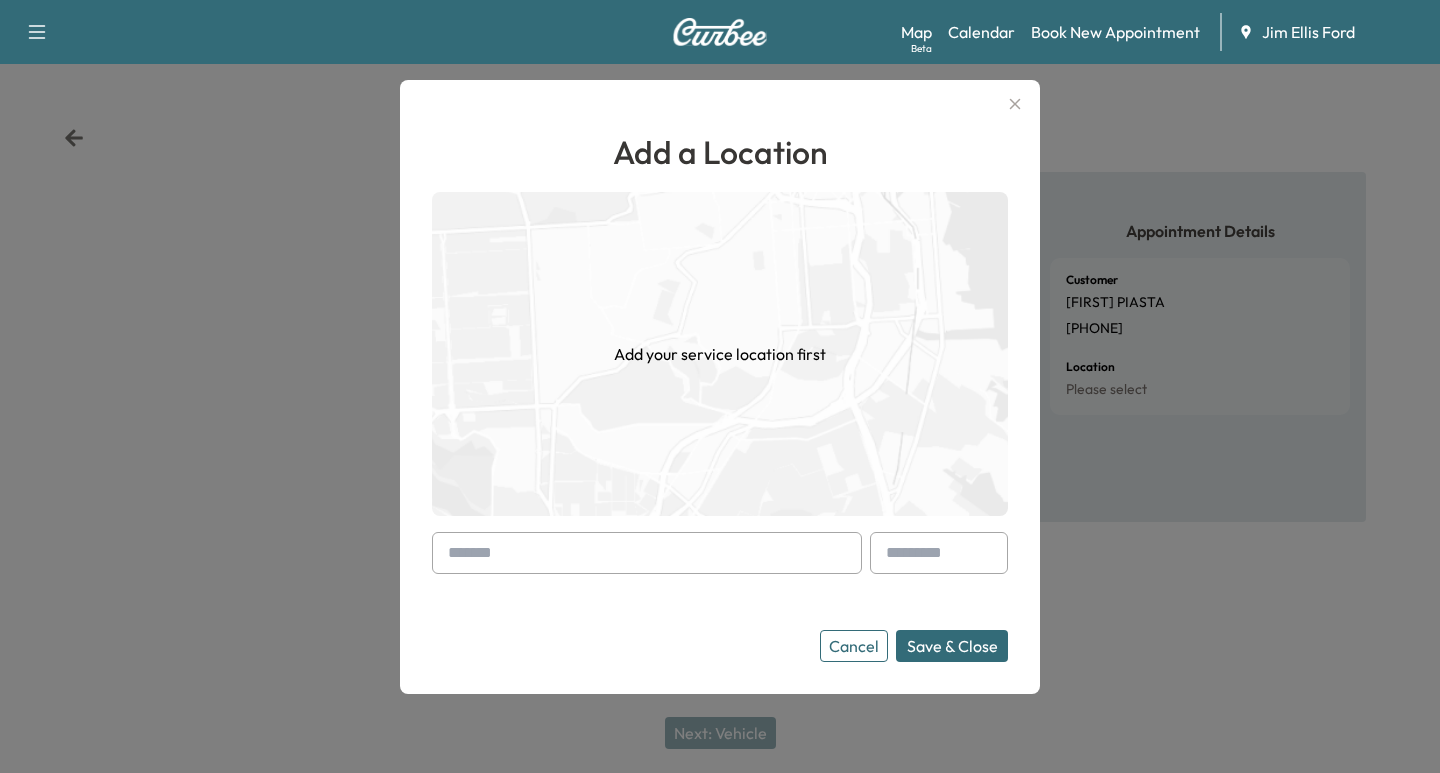 click at bounding box center [647, 553] 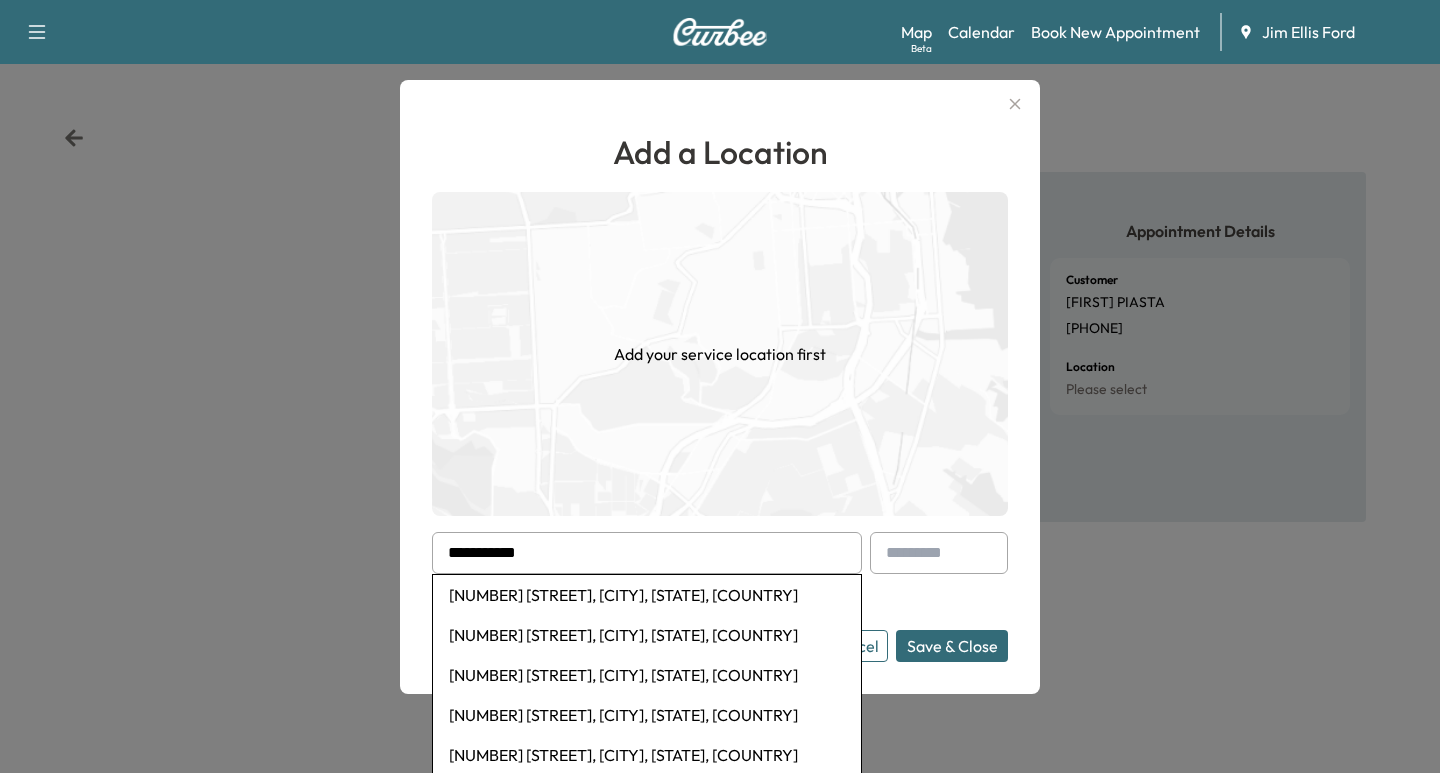 click on "[NUMBER] [STREET], [CITY], [STATE], [COUNTRY]" at bounding box center (647, 595) 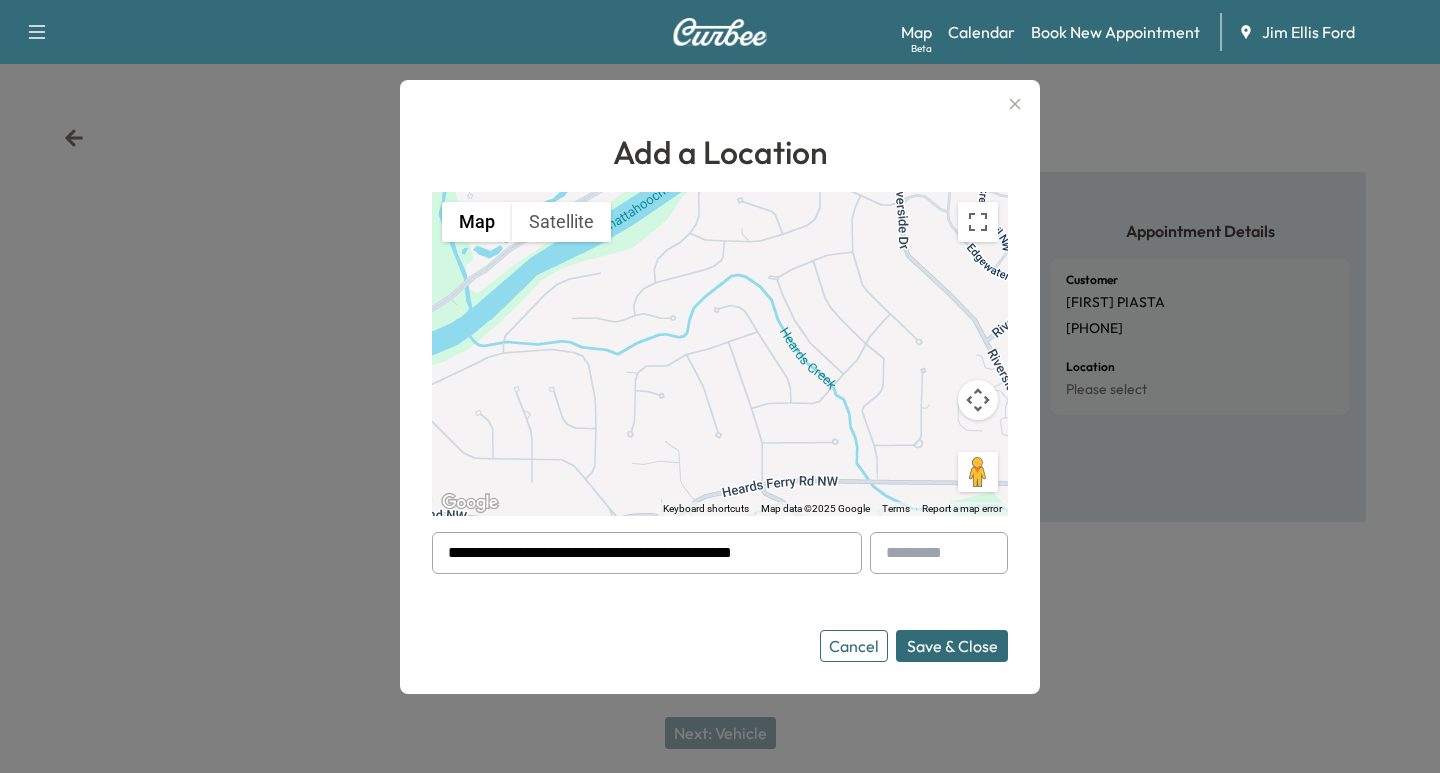 click on "Save & Close" at bounding box center [952, 646] 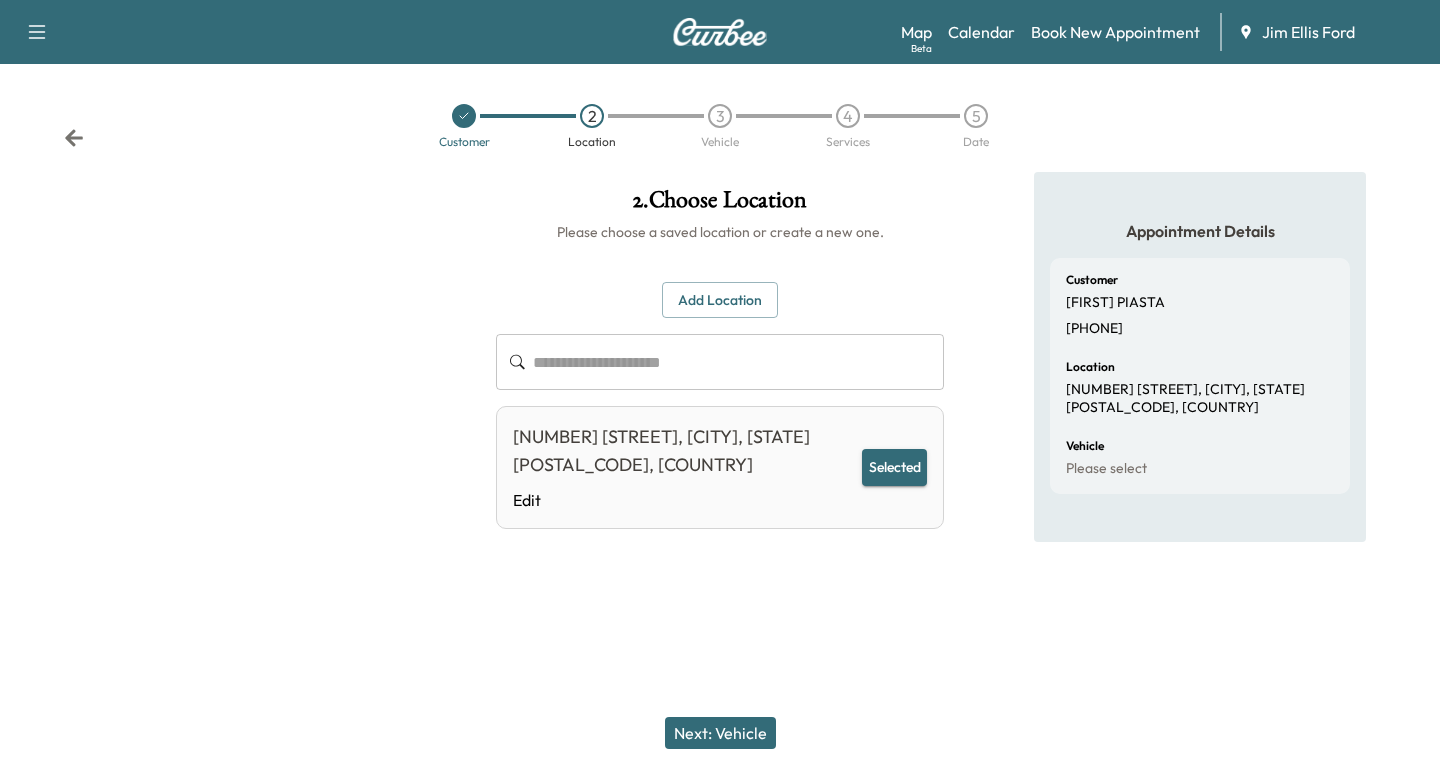 click on "Next: Vehicle" at bounding box center [720, 733] 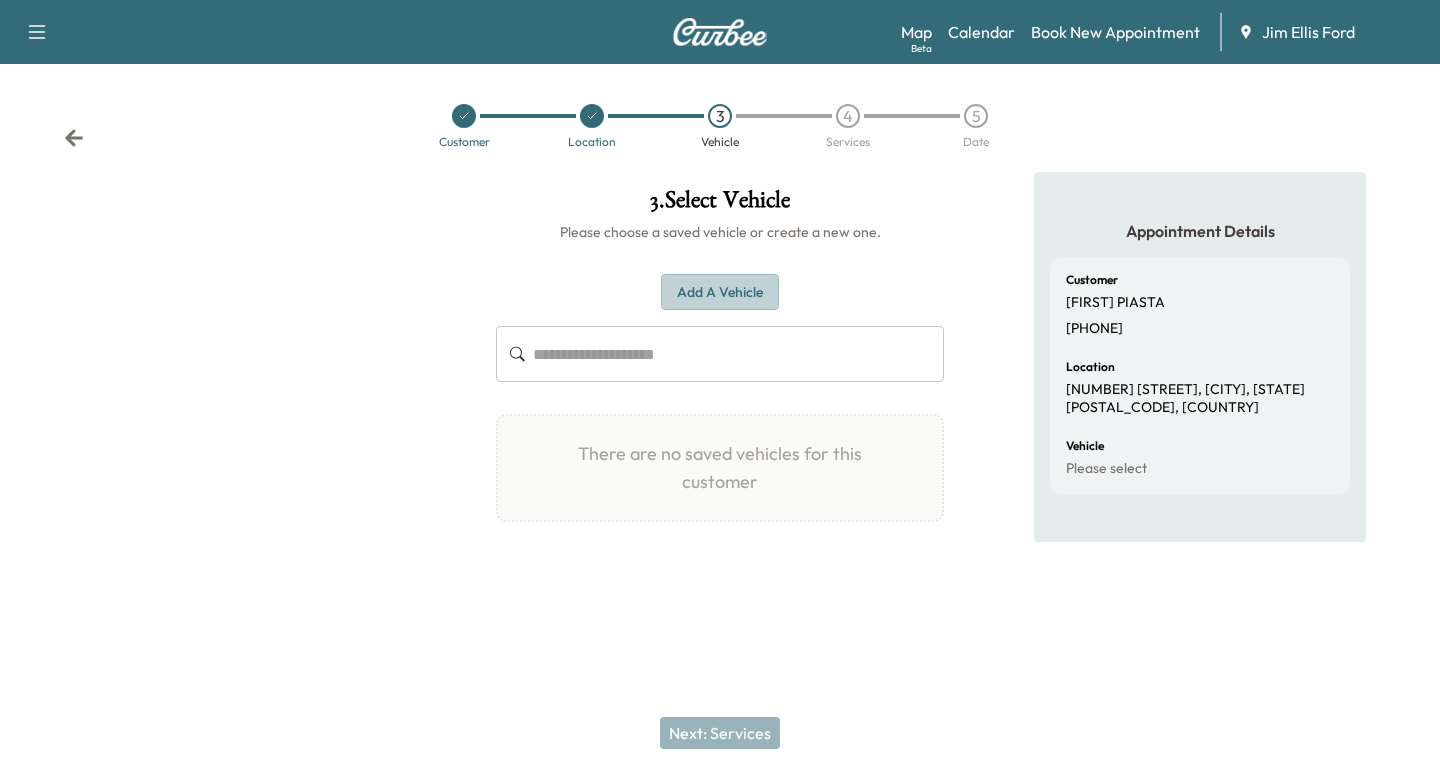 click on "Add a Vehicle" at bounding box center (720, 292) 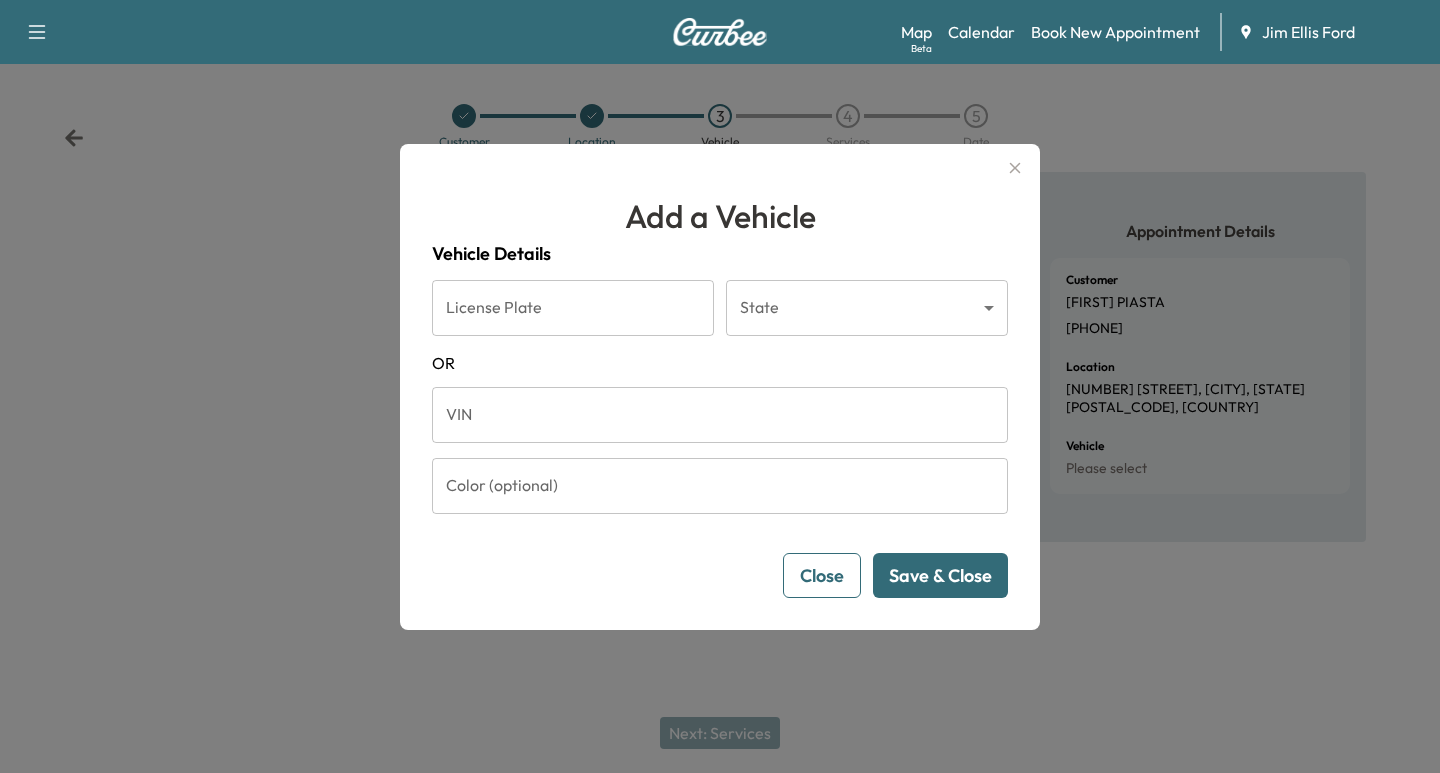 drag, startPoint x: 496, startPoint y: 423, endPoint x: 524, endPoint y: 424, distance: 28.01785 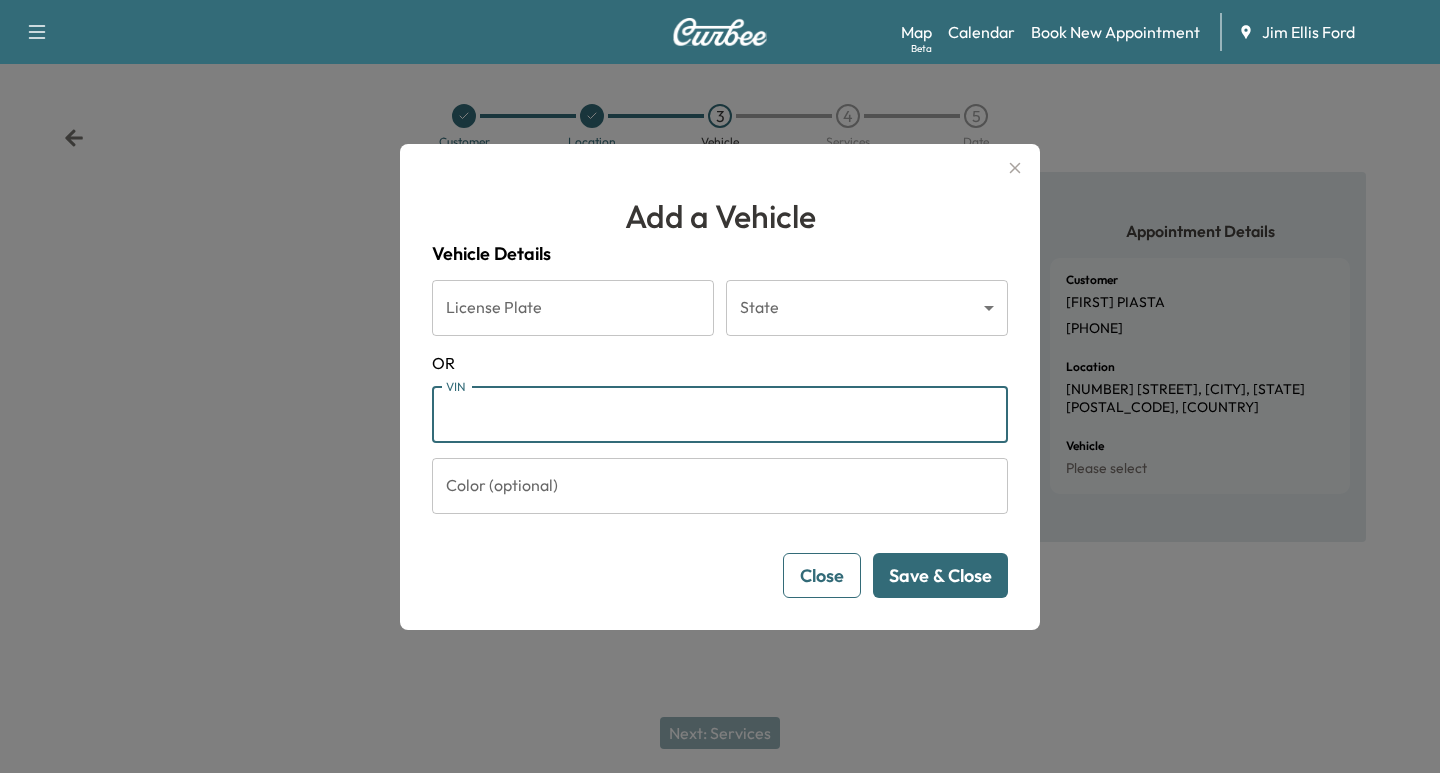 paste on "**********" 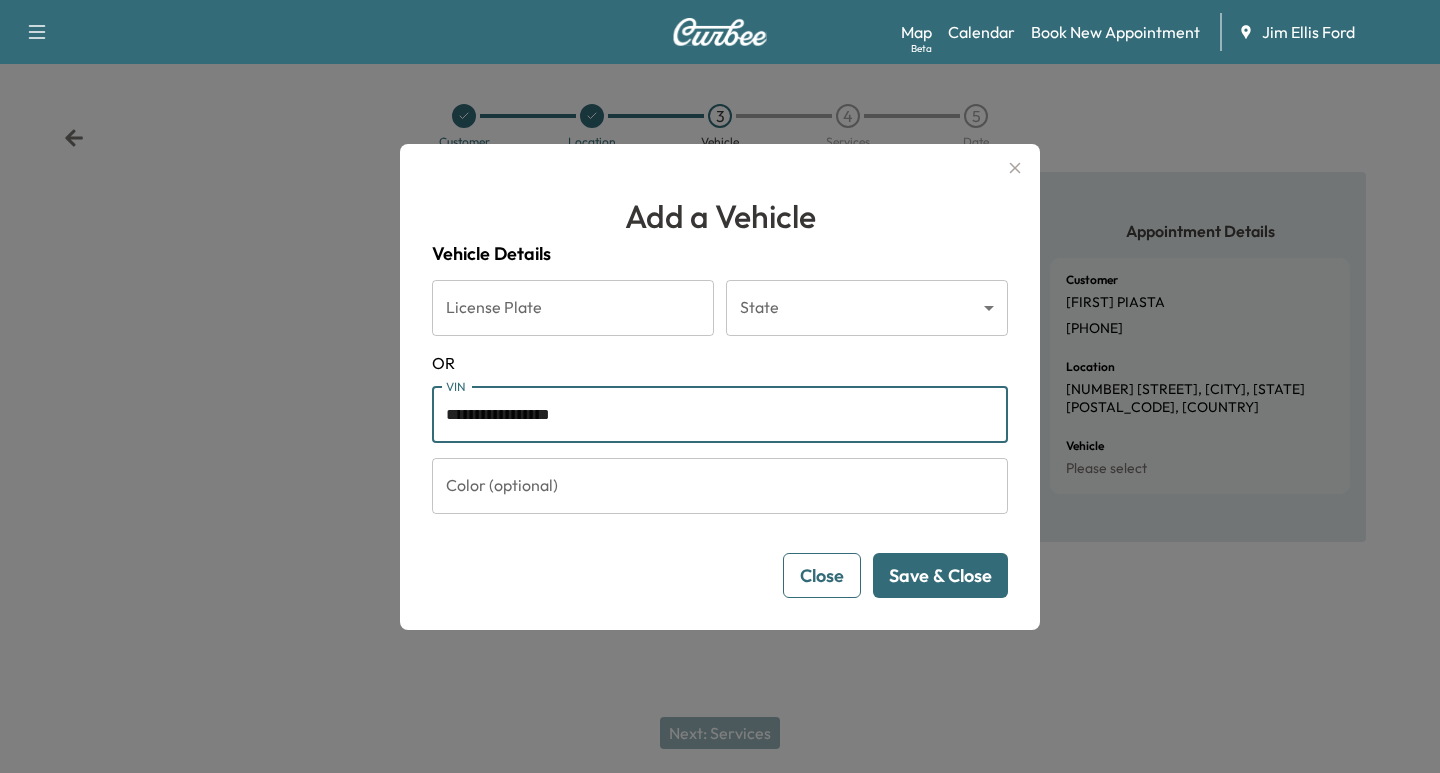type on "**********" 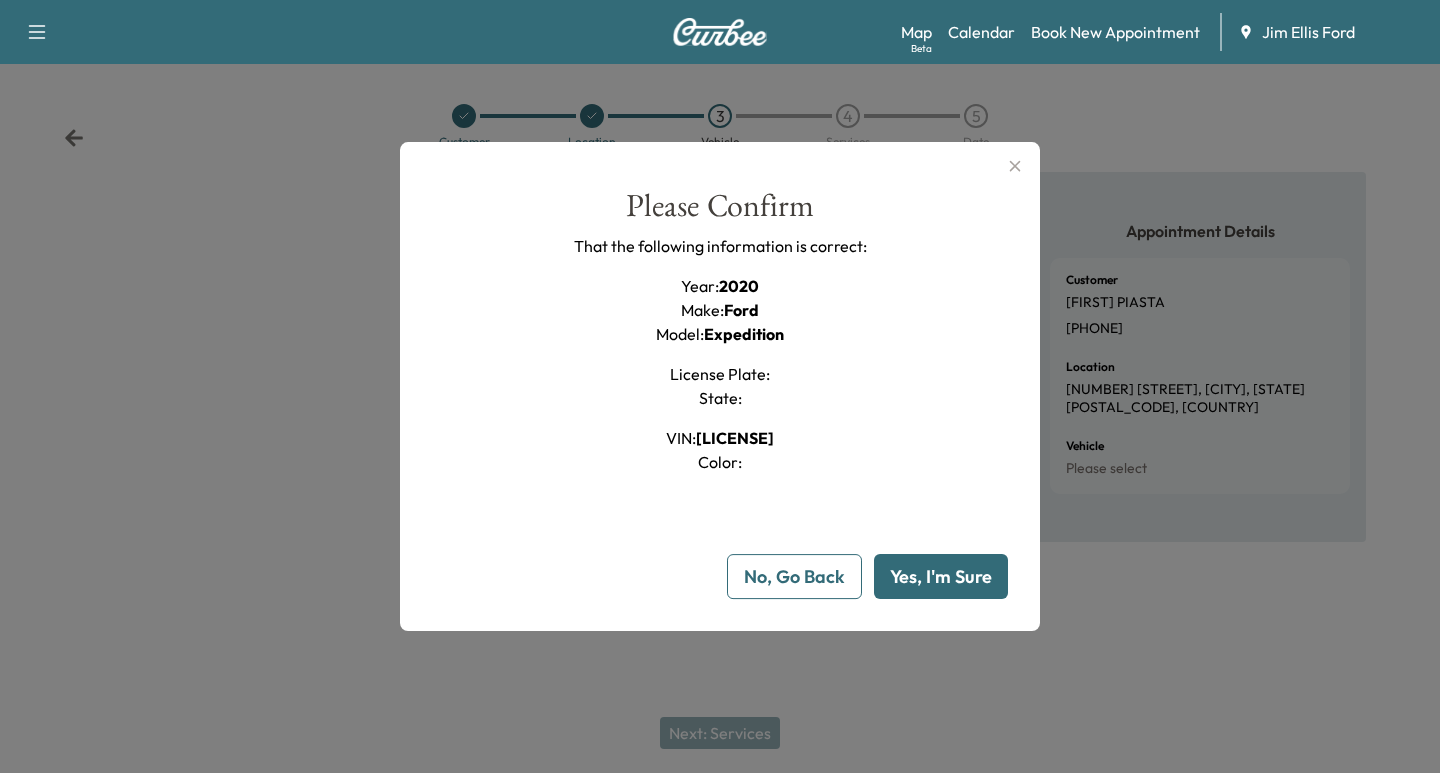 click on "Yes, I'm Sure" at bounding box center [941, 576] 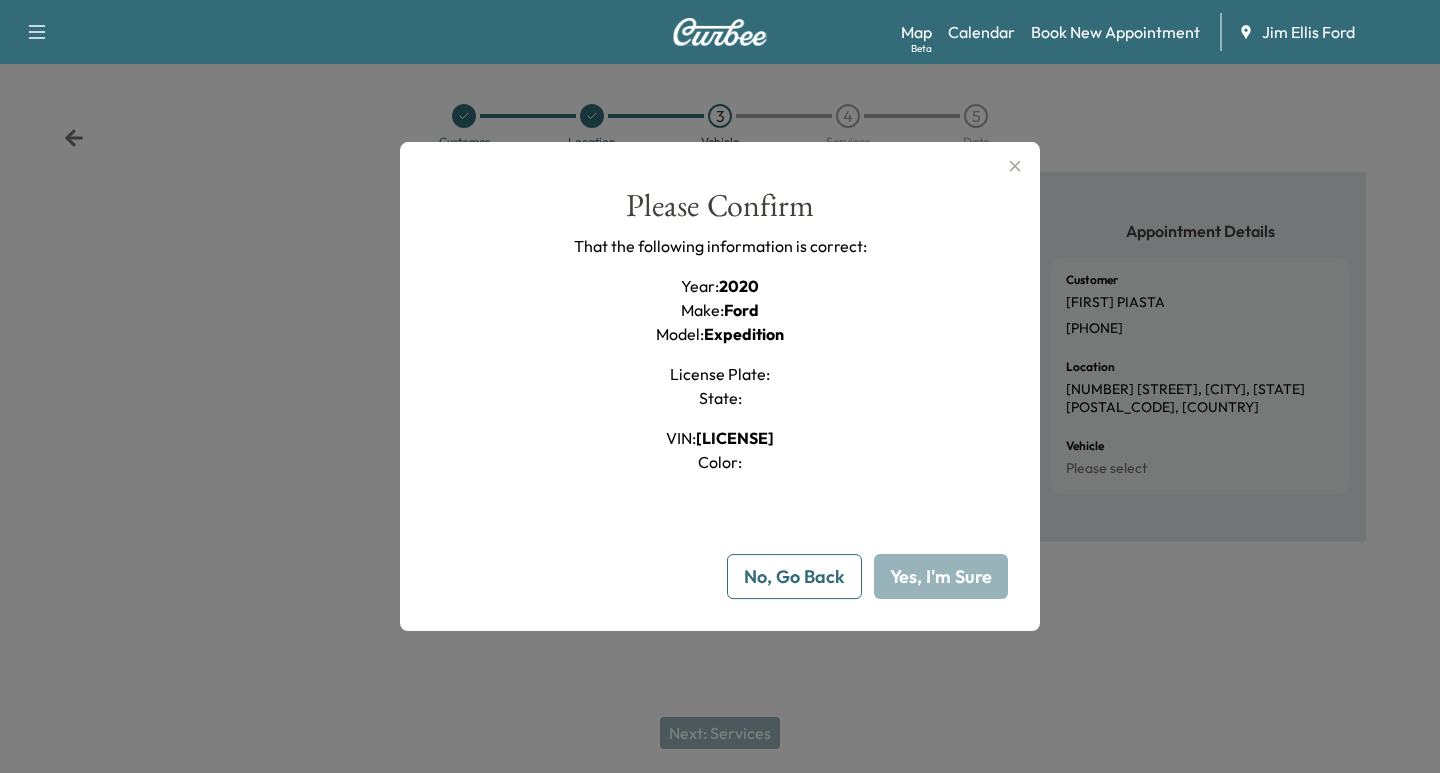 type 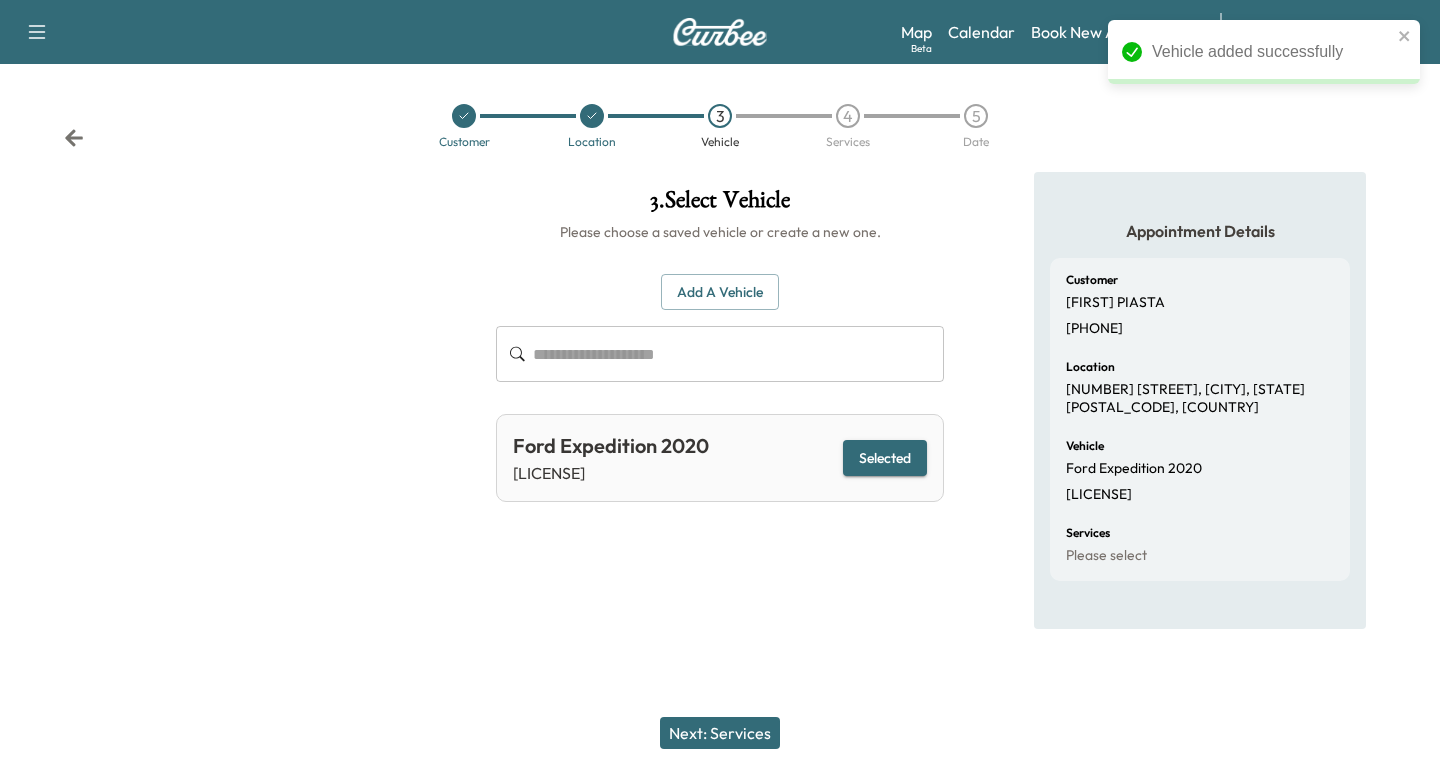 click on "Next: Services" at bounding box center [720, 733] 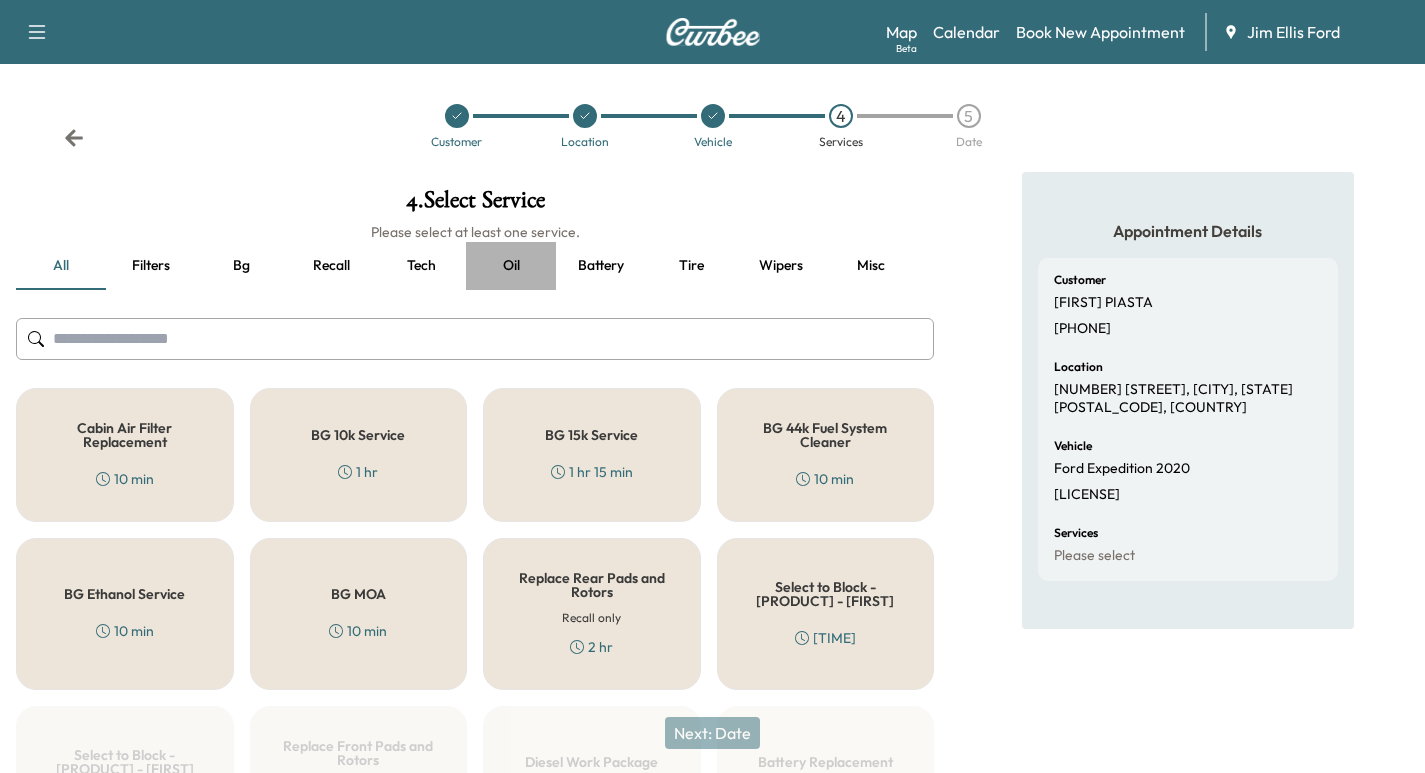 click on "Oil" at bounding box center (511, 266) 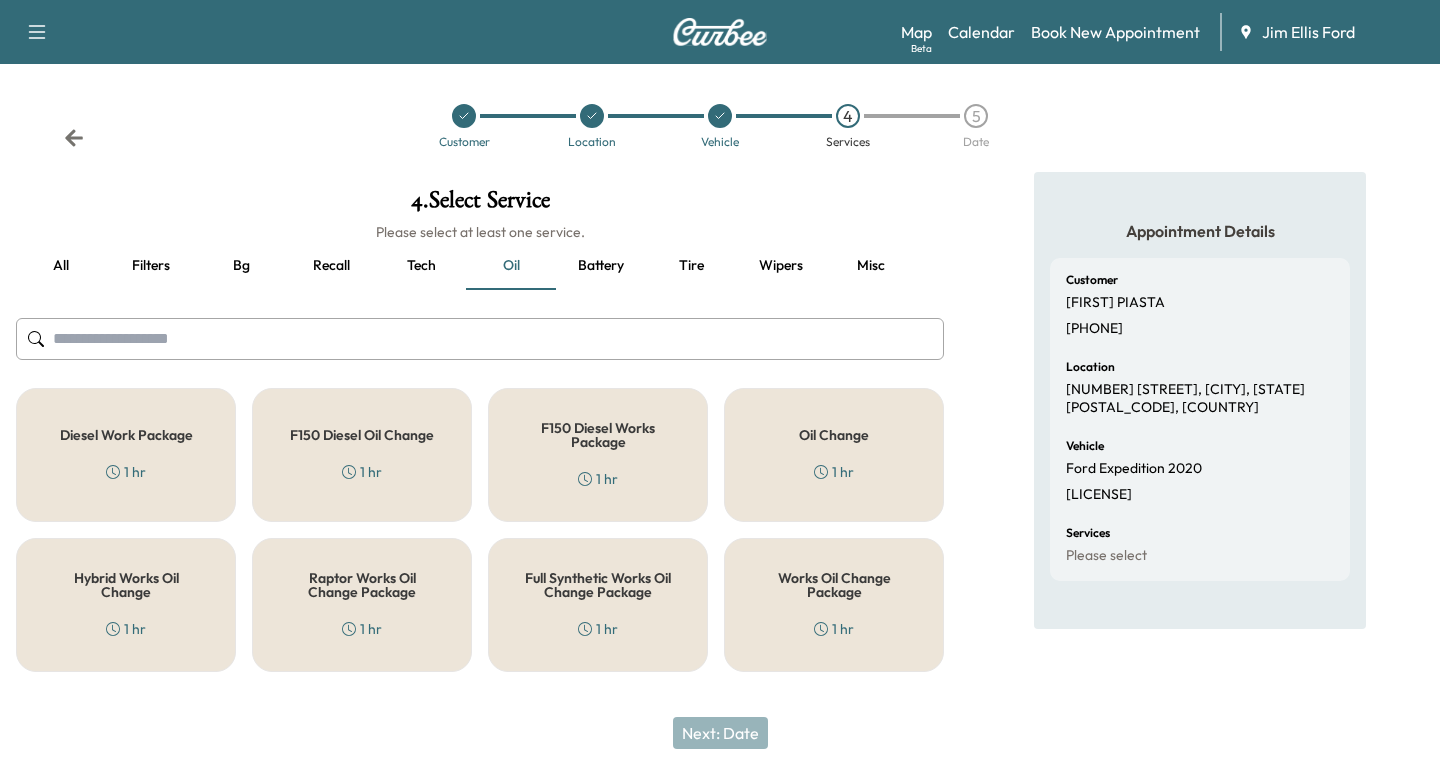 click on "Works Oil Change Package" at bounding box center [834, 585] 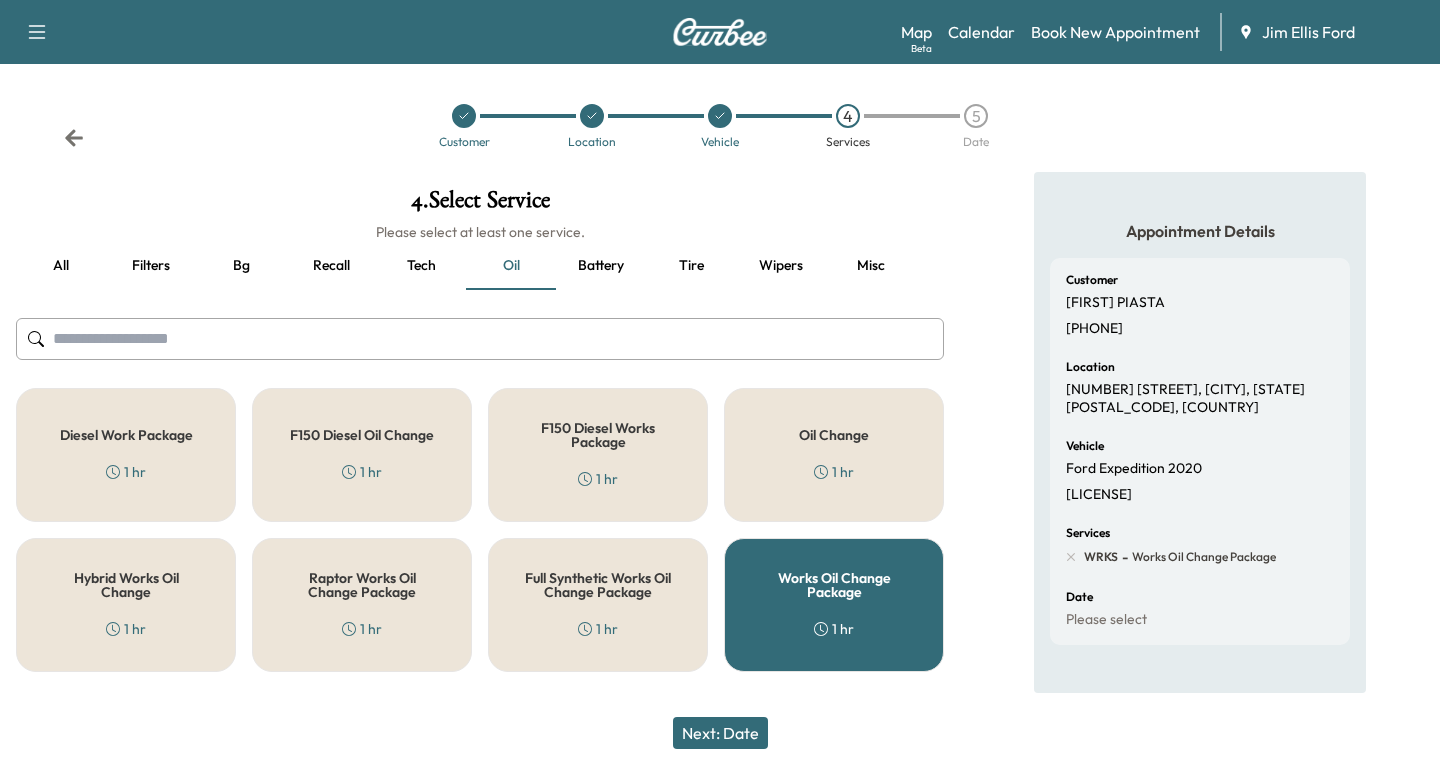 click on "Next: Date" at bounding box center (720, 733) 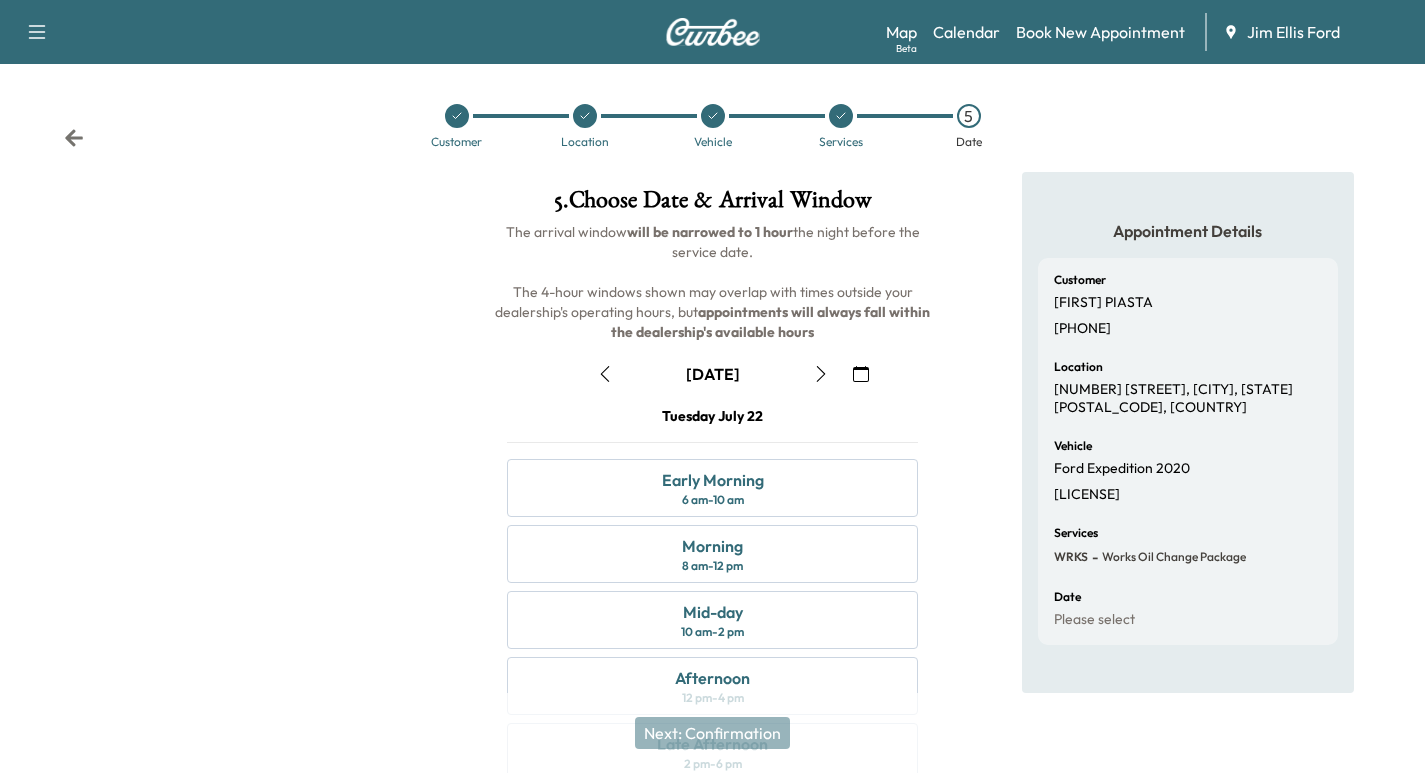 click 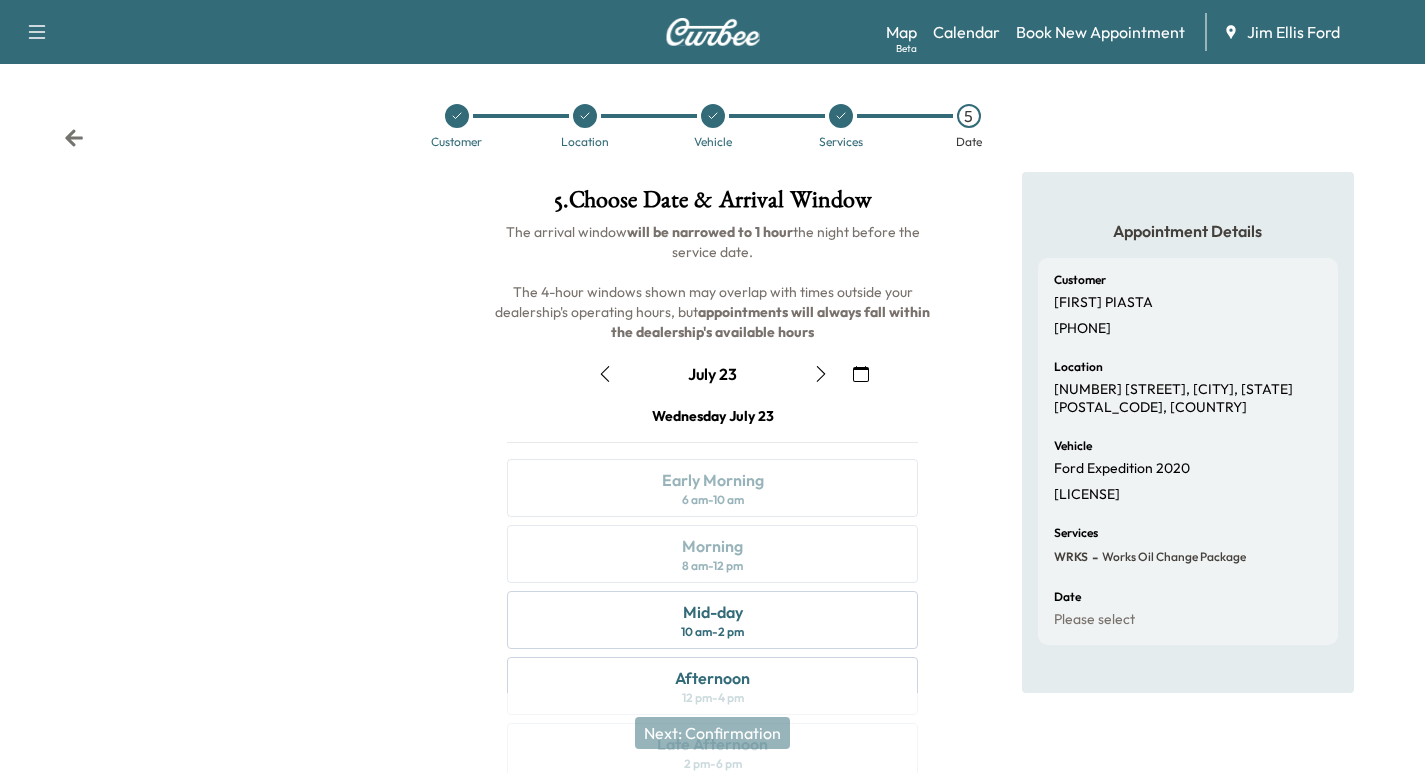 click 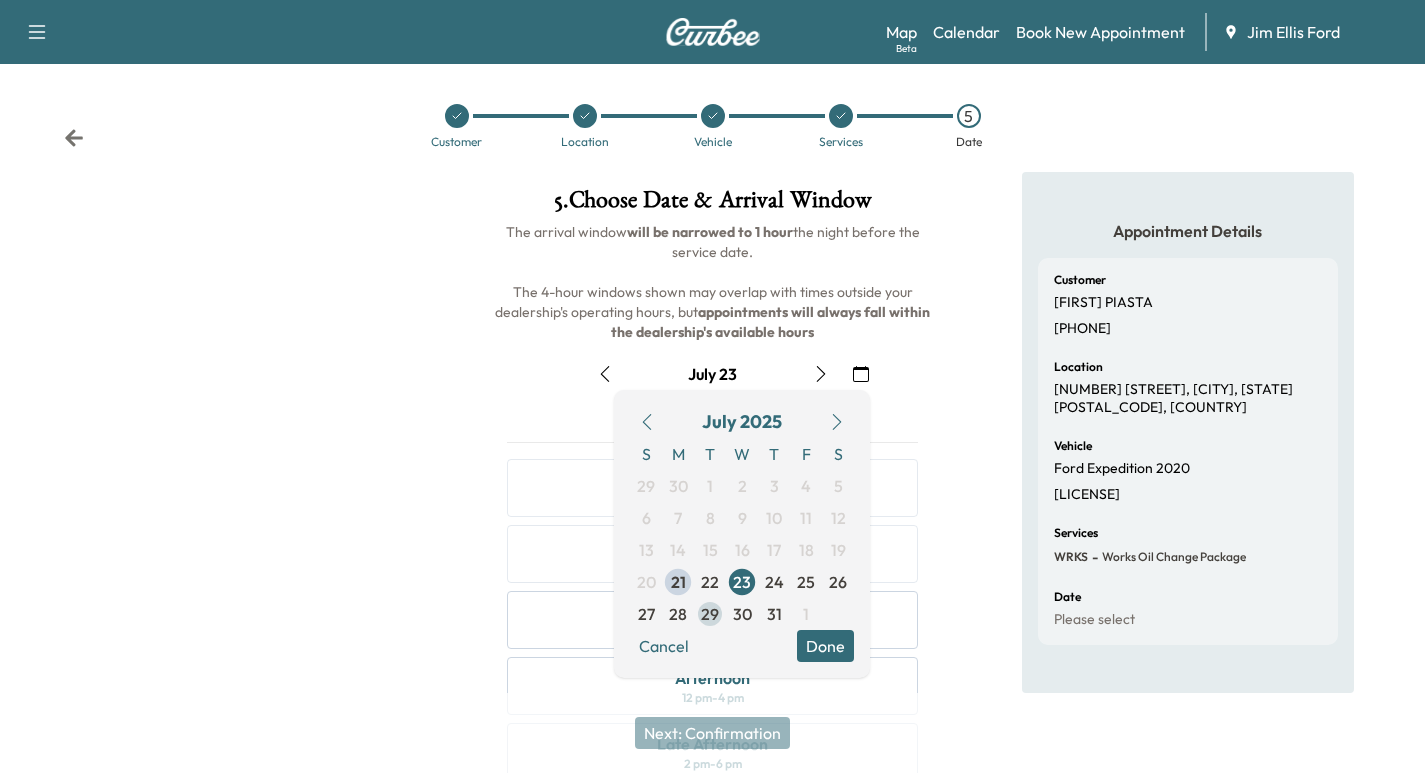 click on "29" at bounding box center (710, 614) 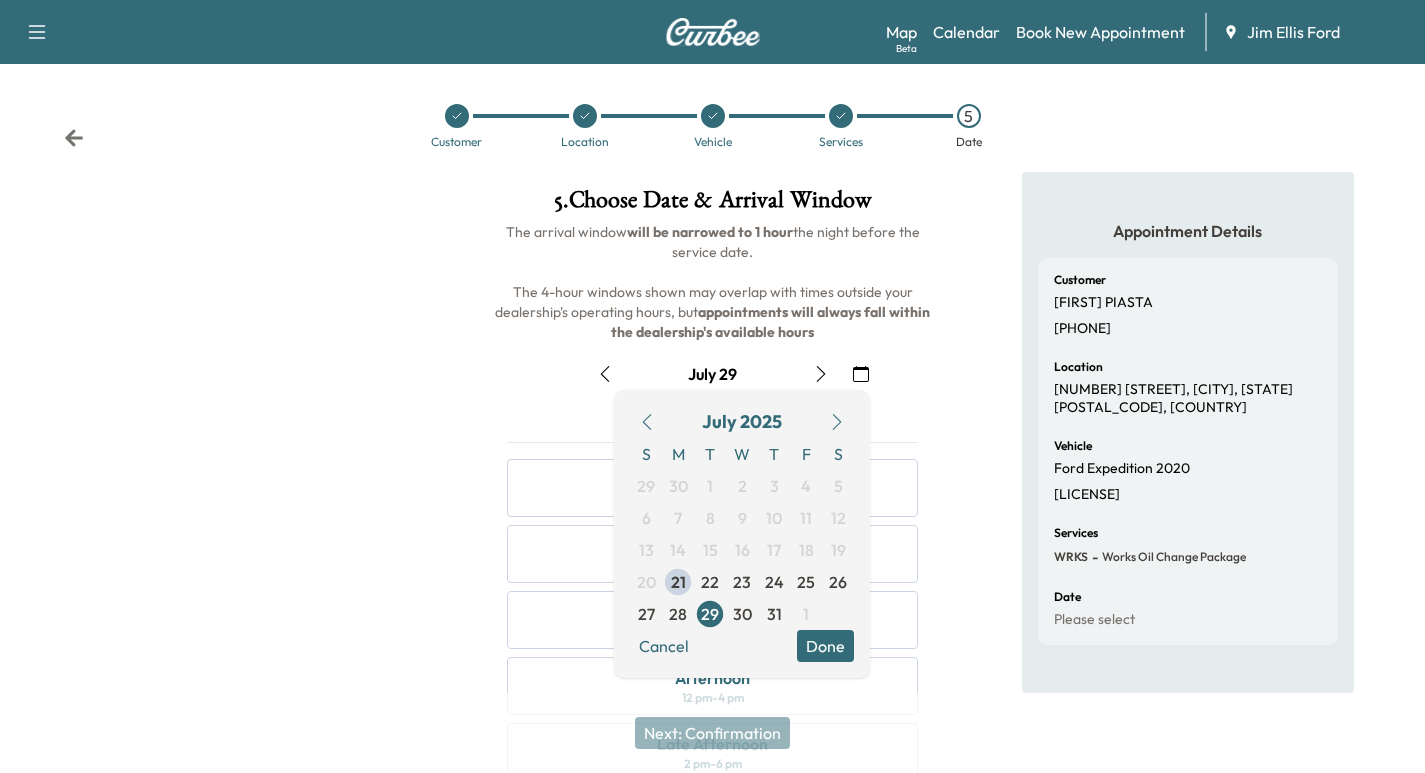 click on "Done" at bounding box center [825, 646] 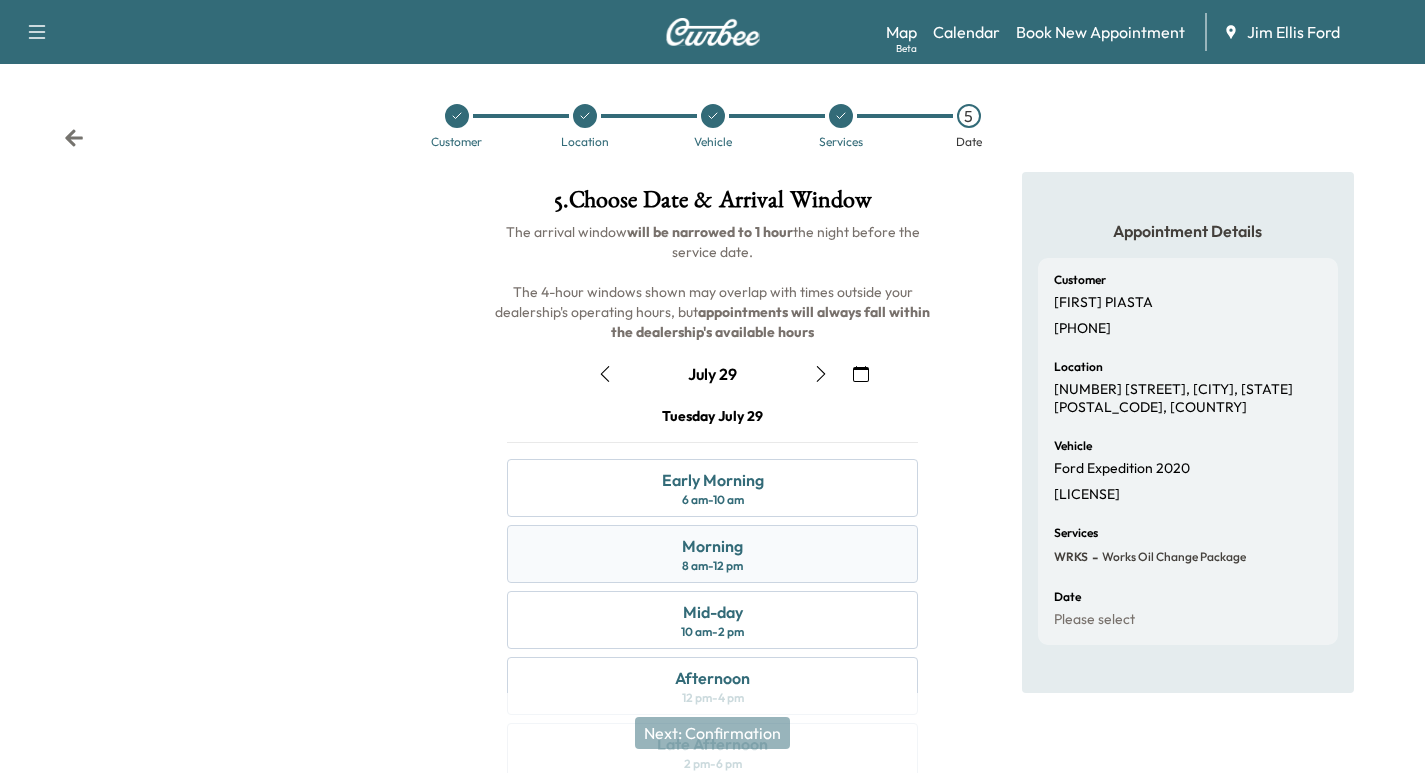 click on "Morning 8 am  -  12 pm" at bounding box center (712, 554) 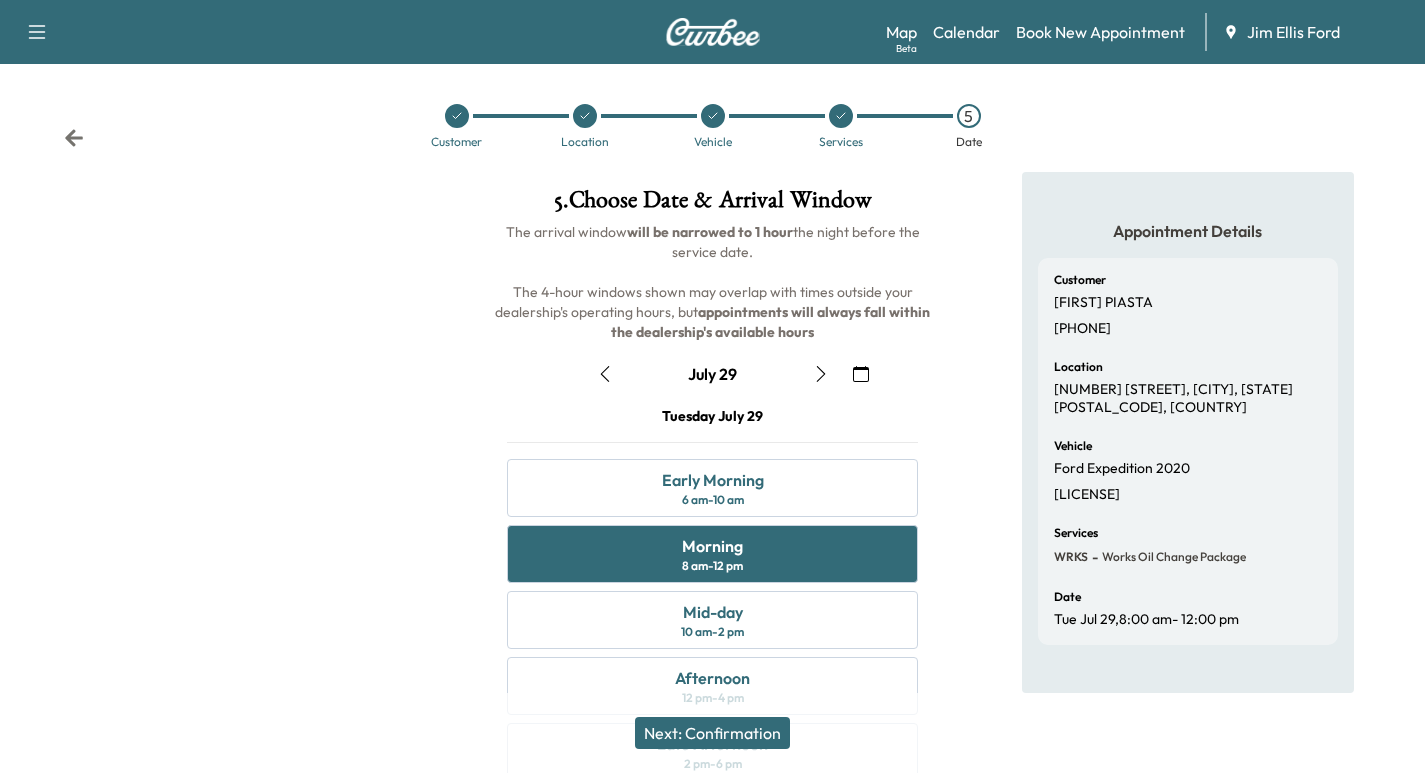 click on "Next: Confirmation" at bounding box center (712, 733) 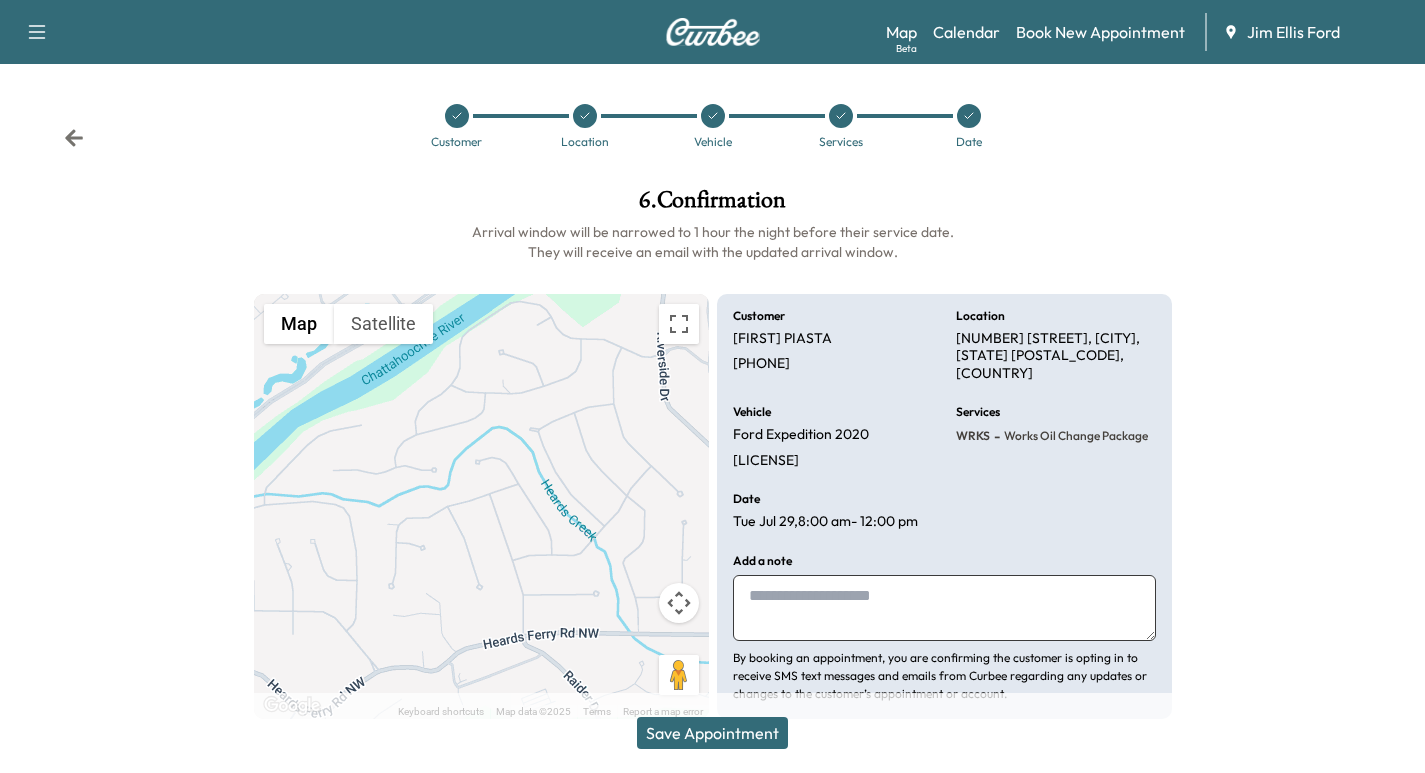 click at bounding box center (944, 608) 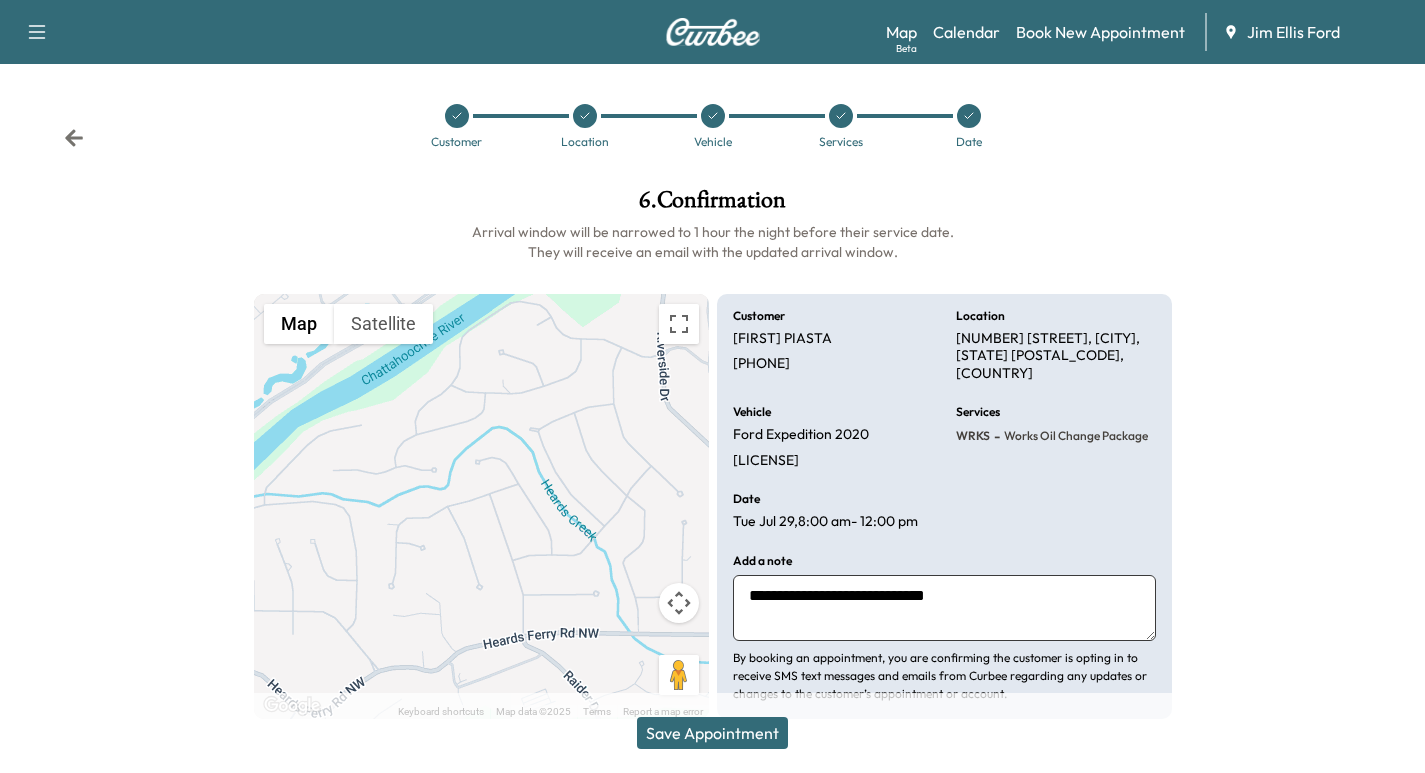 type on "**********" 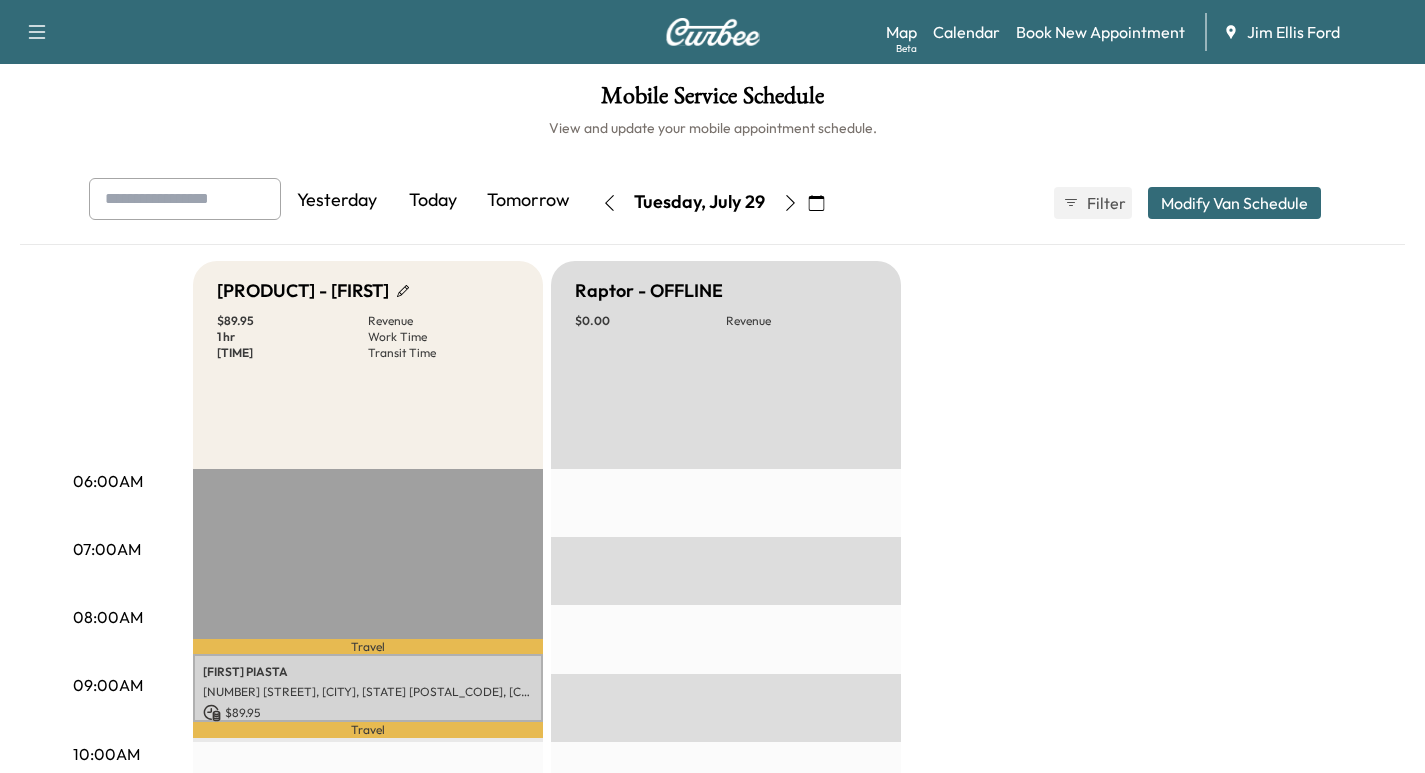 click 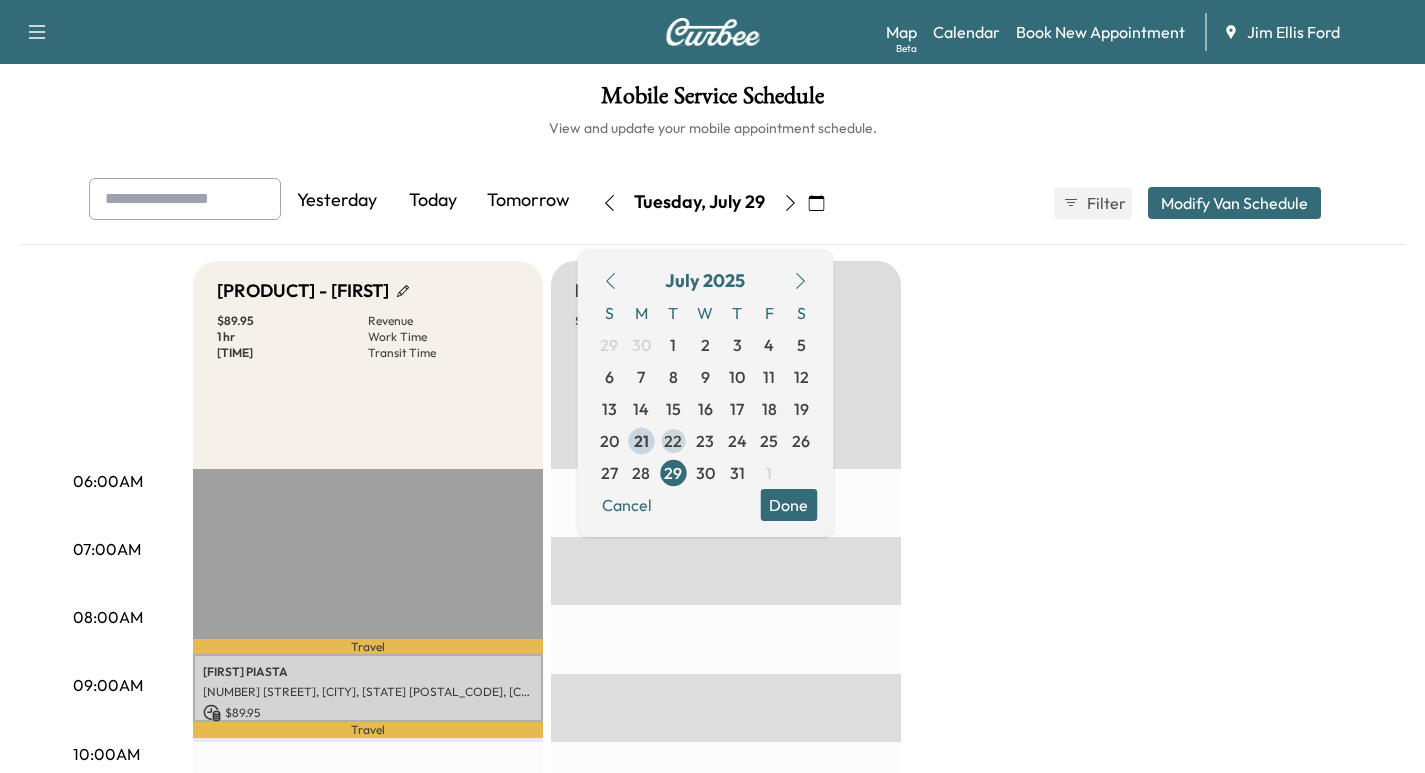 click on "22" at bounding box center [673, 441] 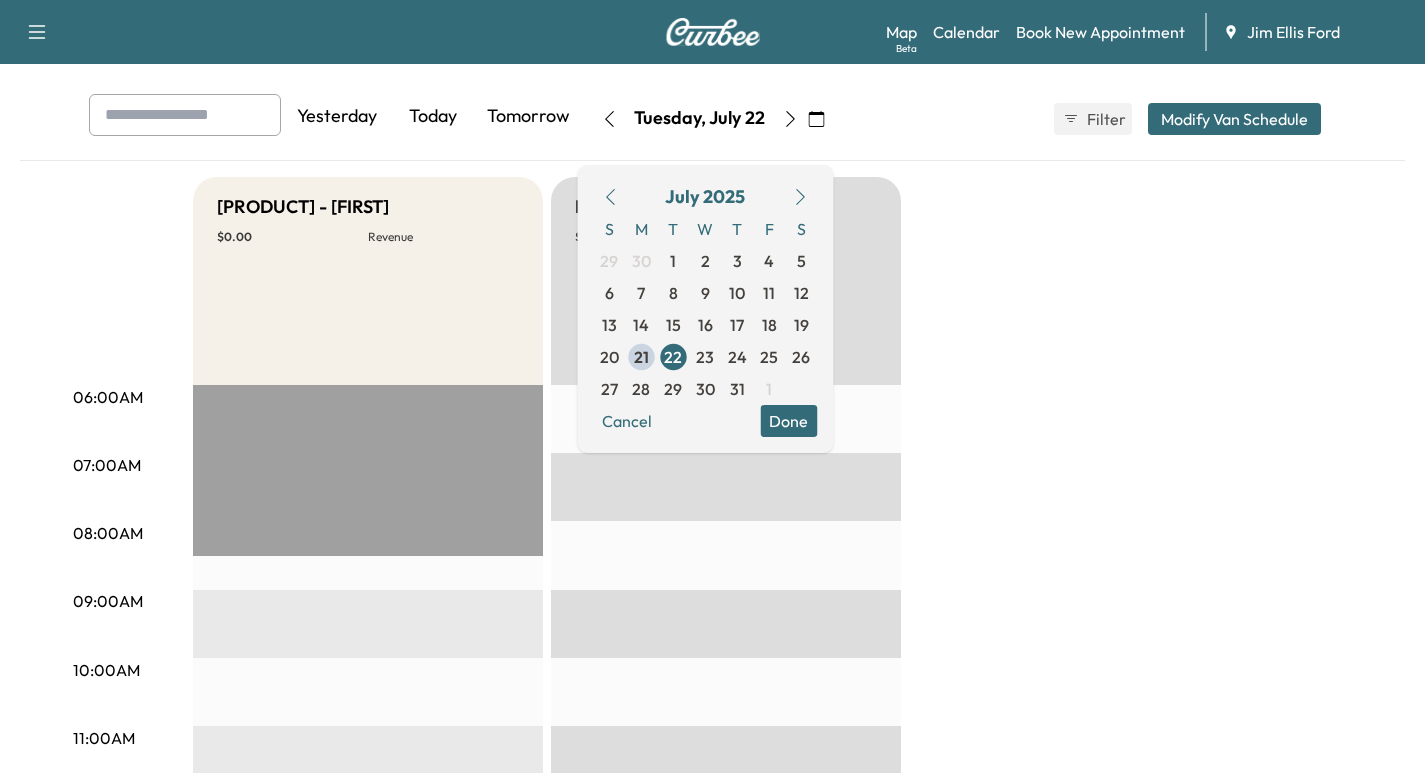 scroll, scrollTop: 49, scrollLeft: 0, axis: vertical 